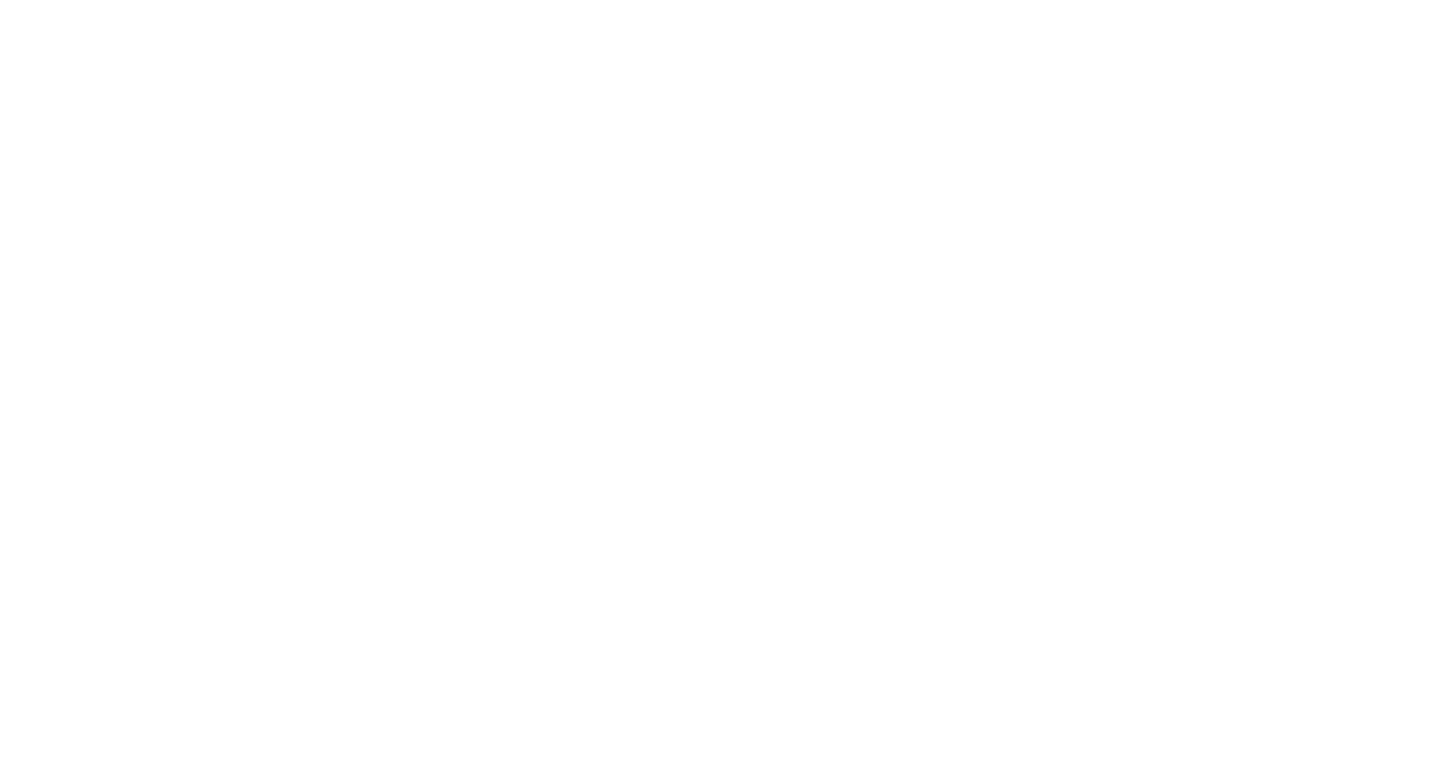 scroll, scrollTop: 0, scrollLeft: 0, axis: both 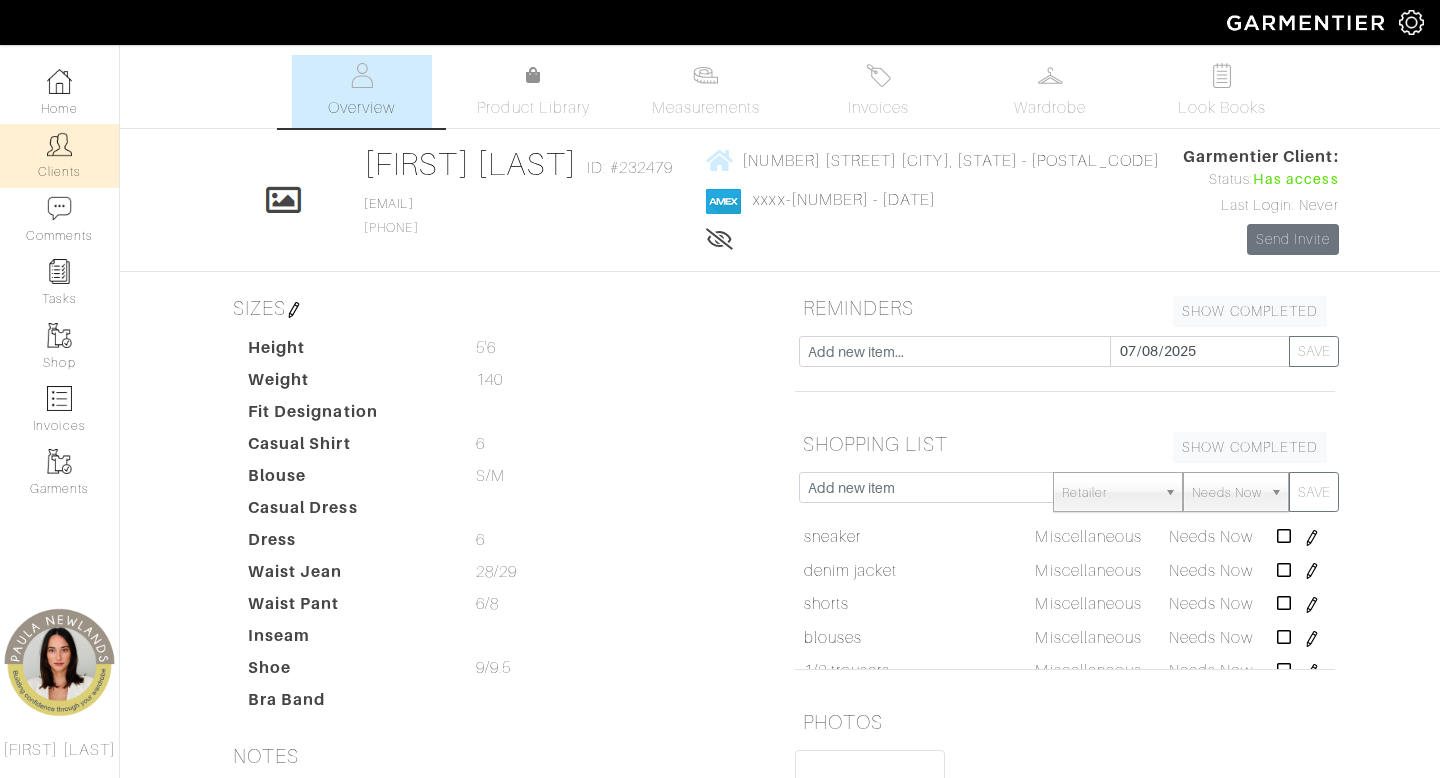 click on "Clients" at bounding box center (59, 155) 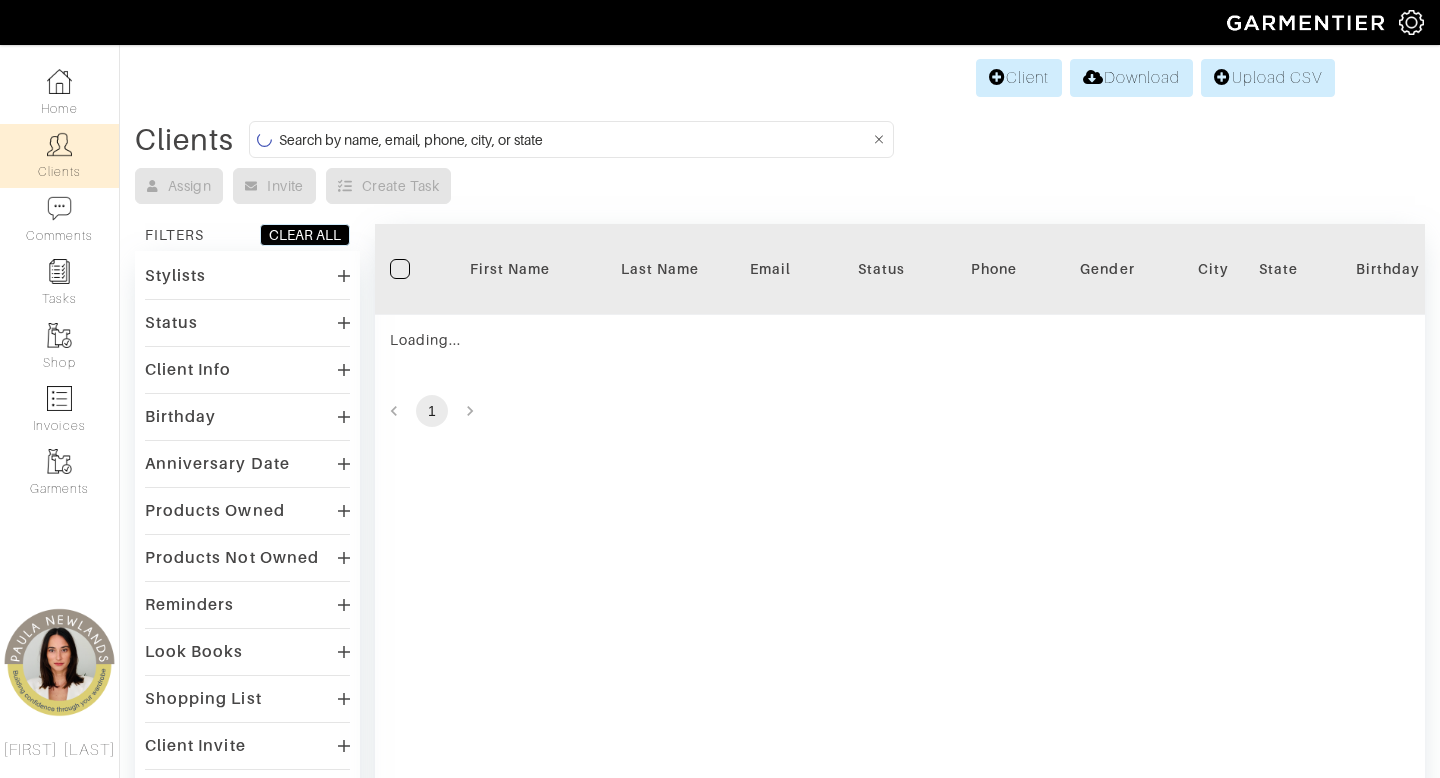 click at bounding box center [574, 139] 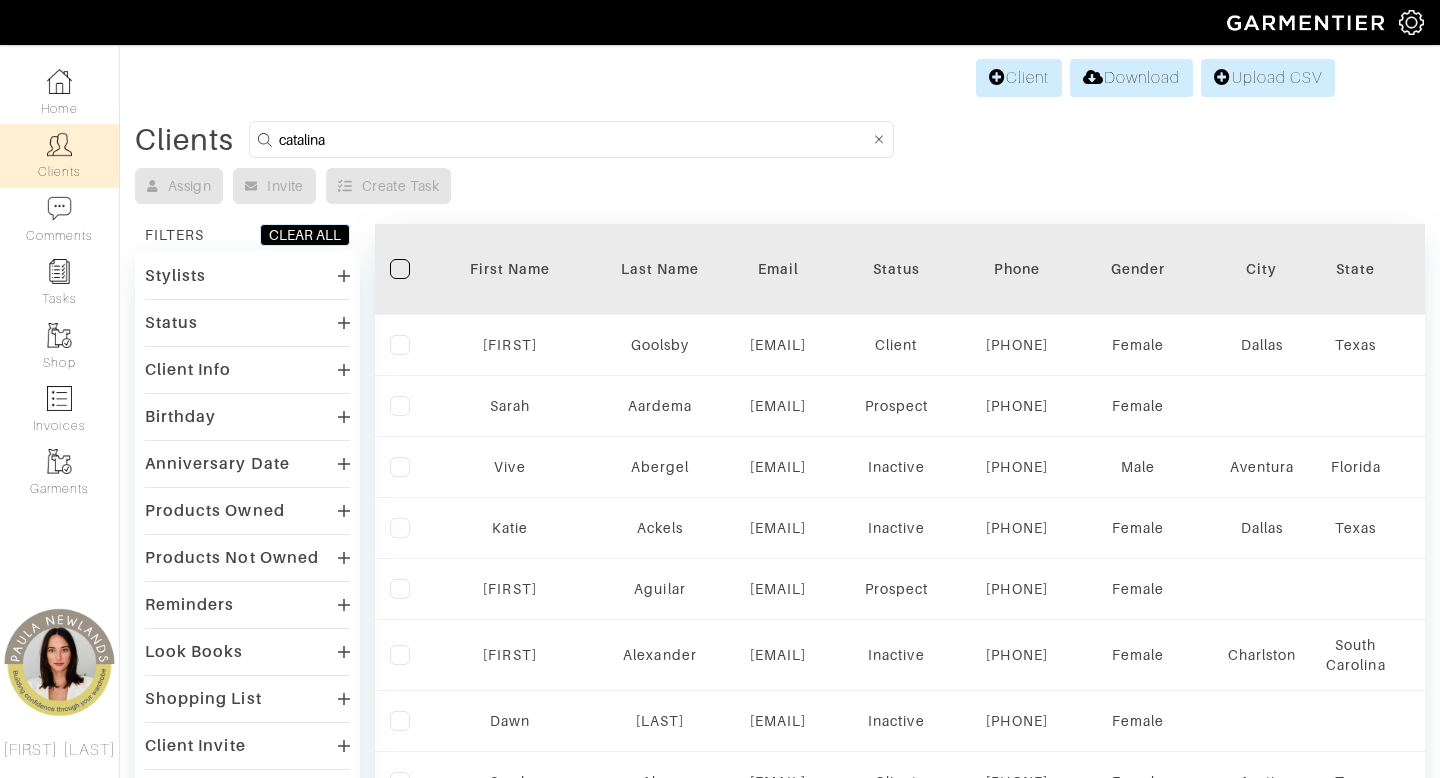 type on "catalina" 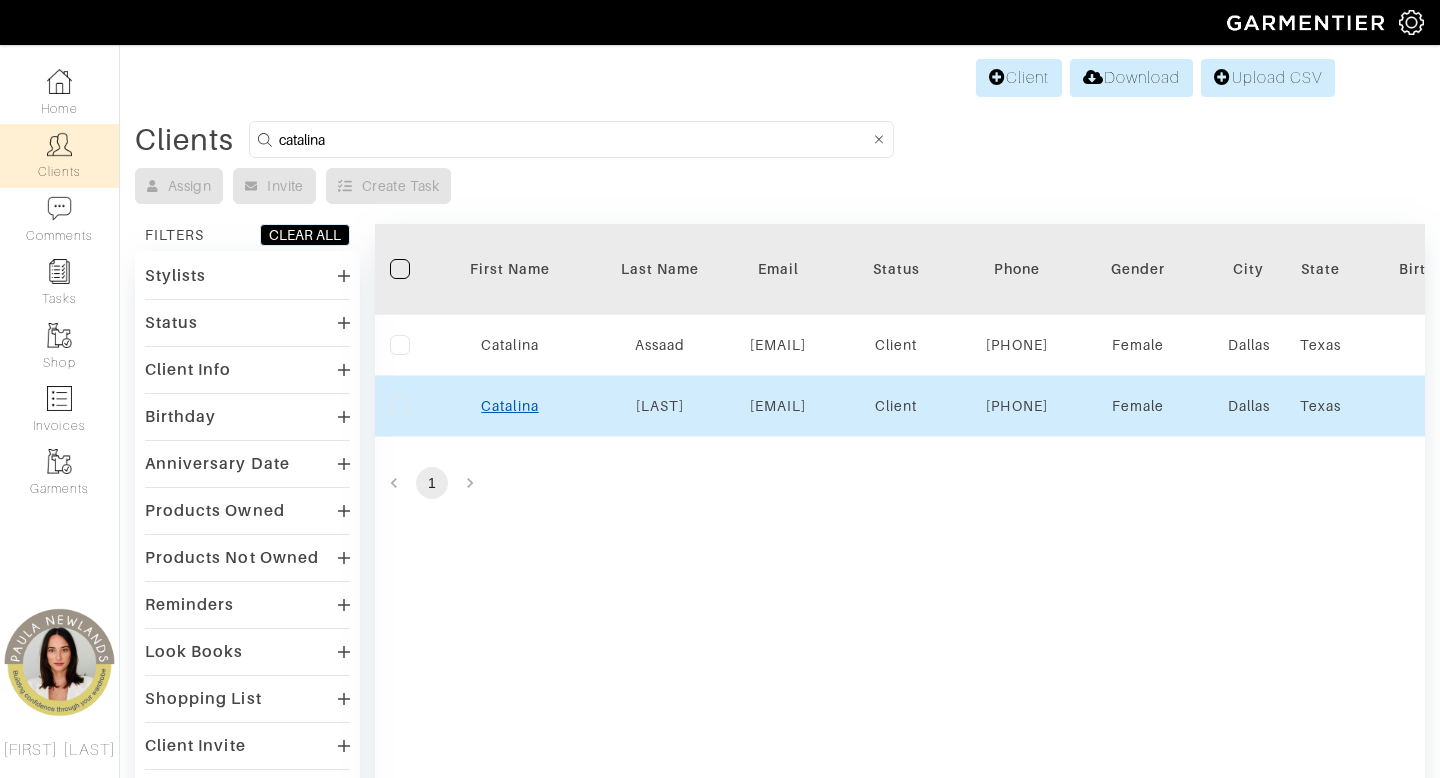 click on "Catalina" at bounding box center (509, 406) 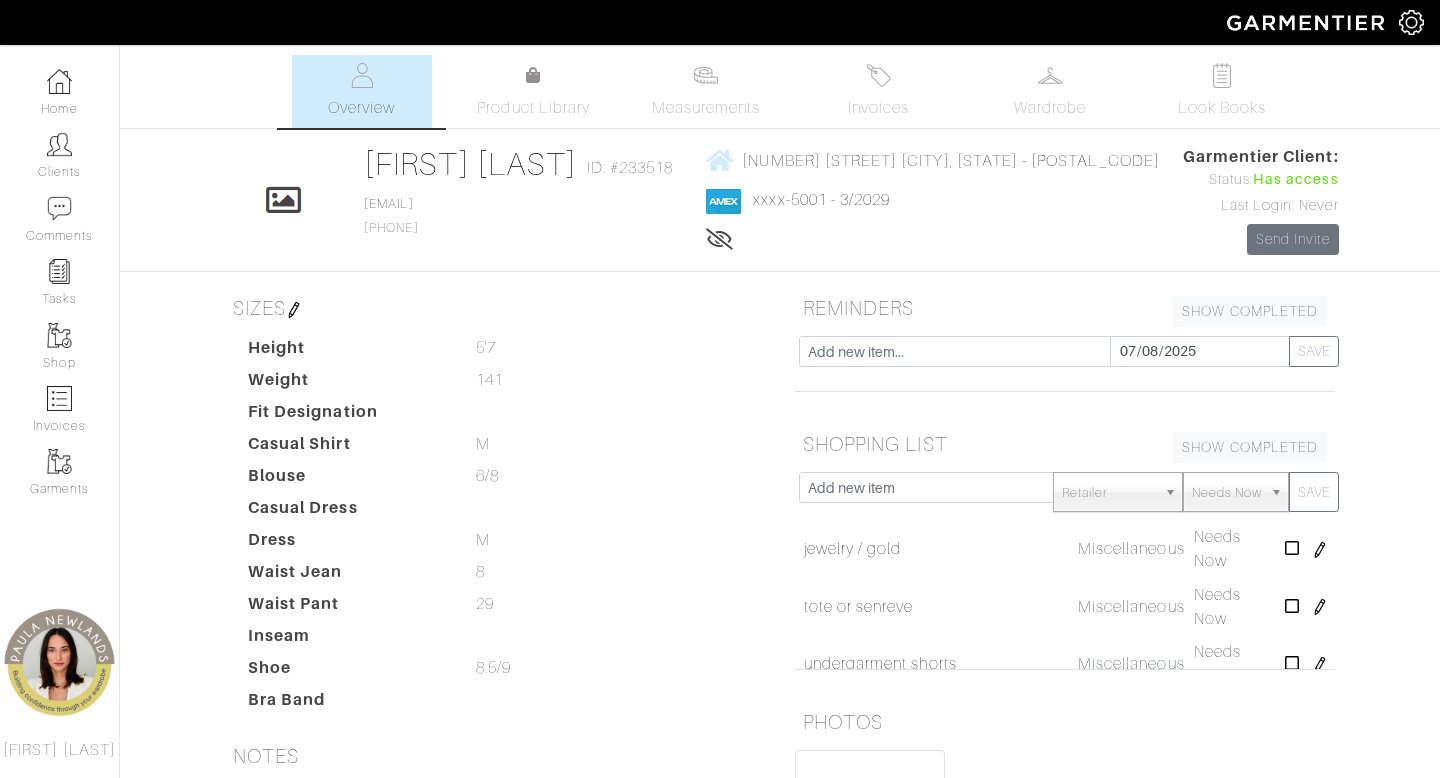 scroll, scrollTop: 0, scrollLeft: 0, axis: both 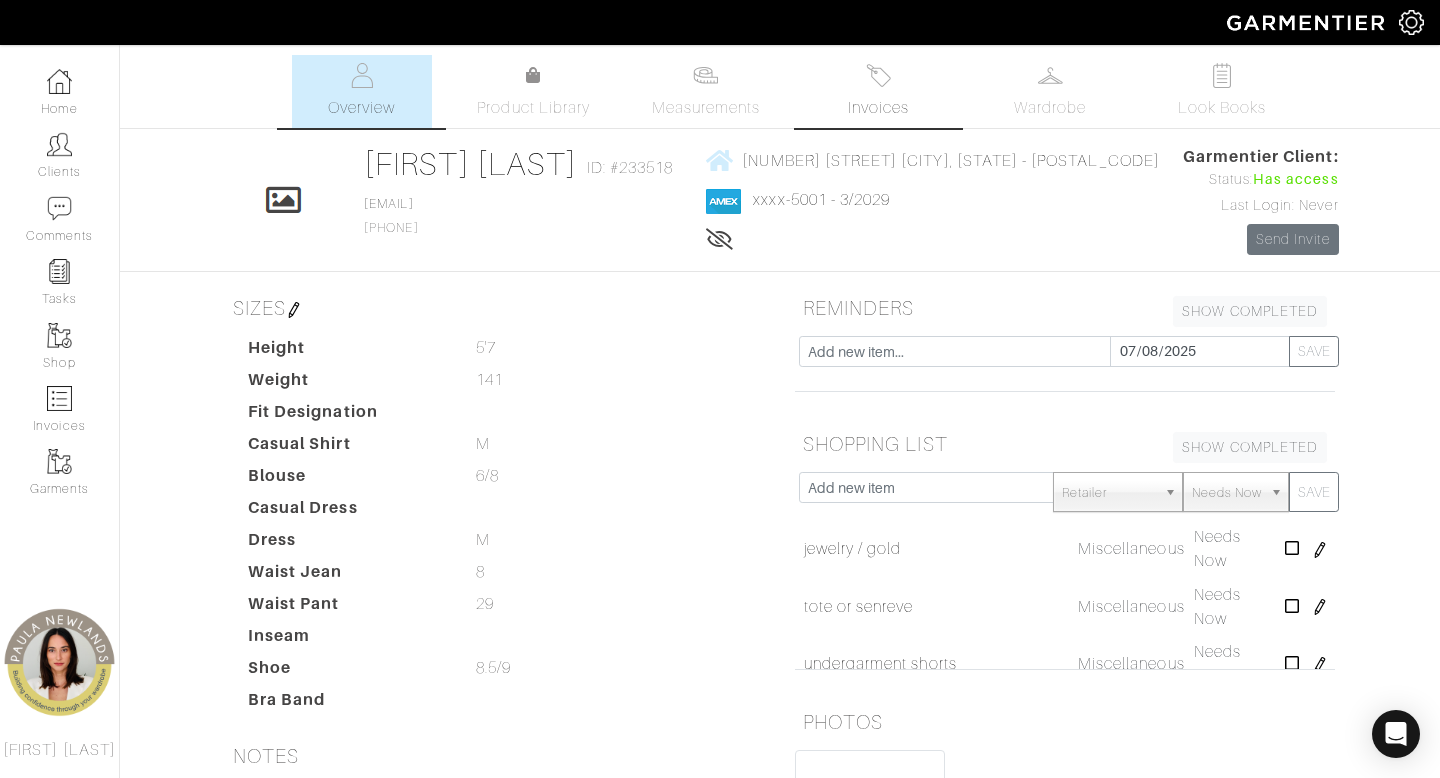click on "Invoices" at bounding box center (878, 91) 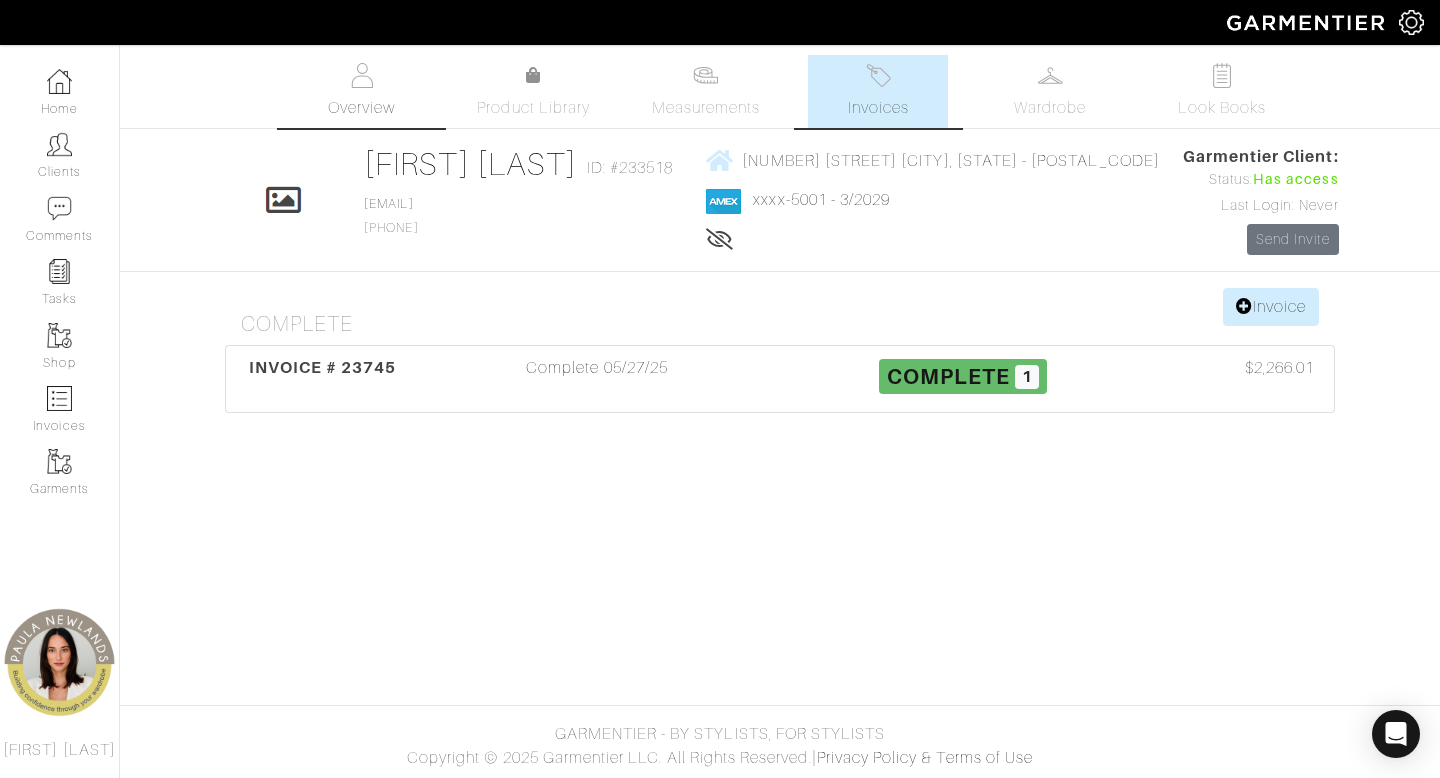 click on "Overview" at bounding box center (361, 108) 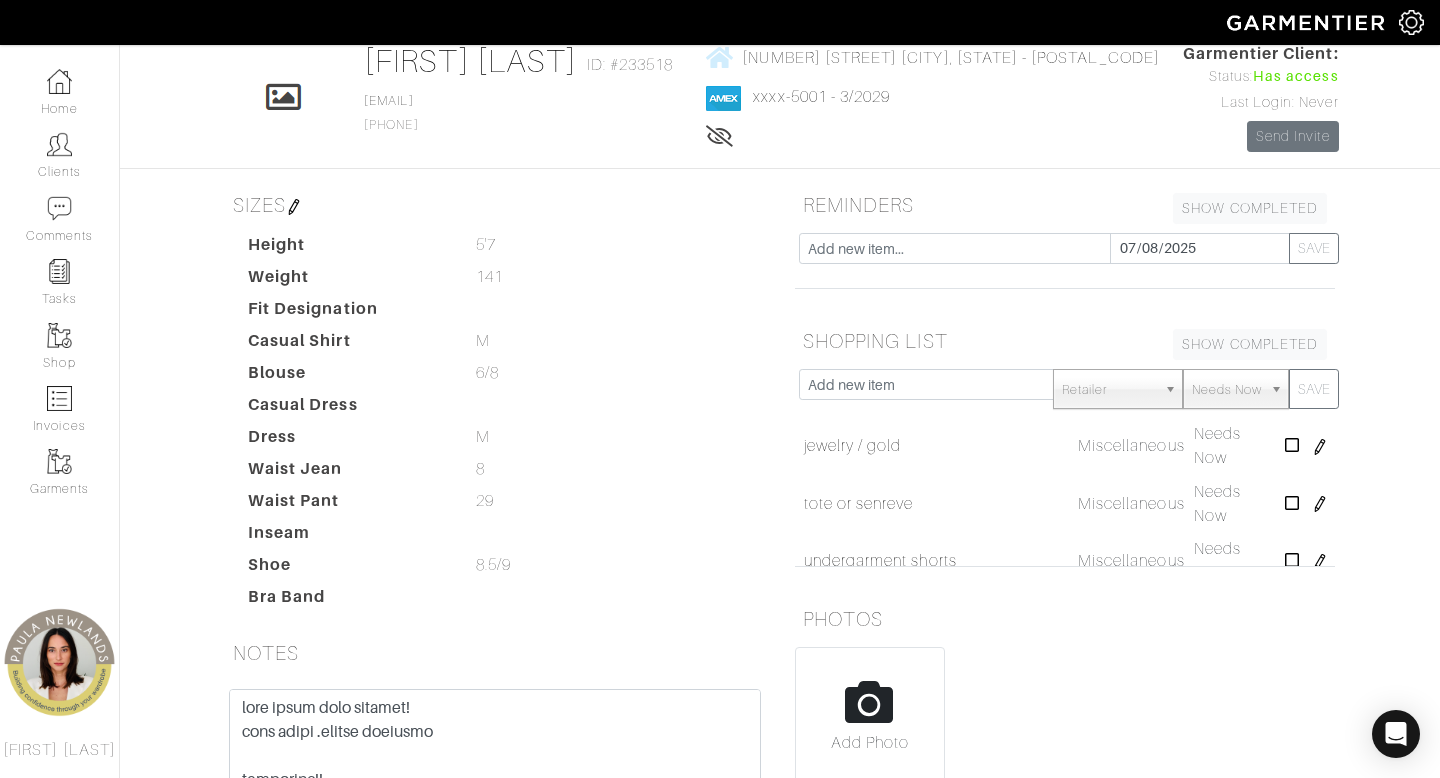 scroll, scrollTop: 163, scrollLeft: 0, axis: vertical 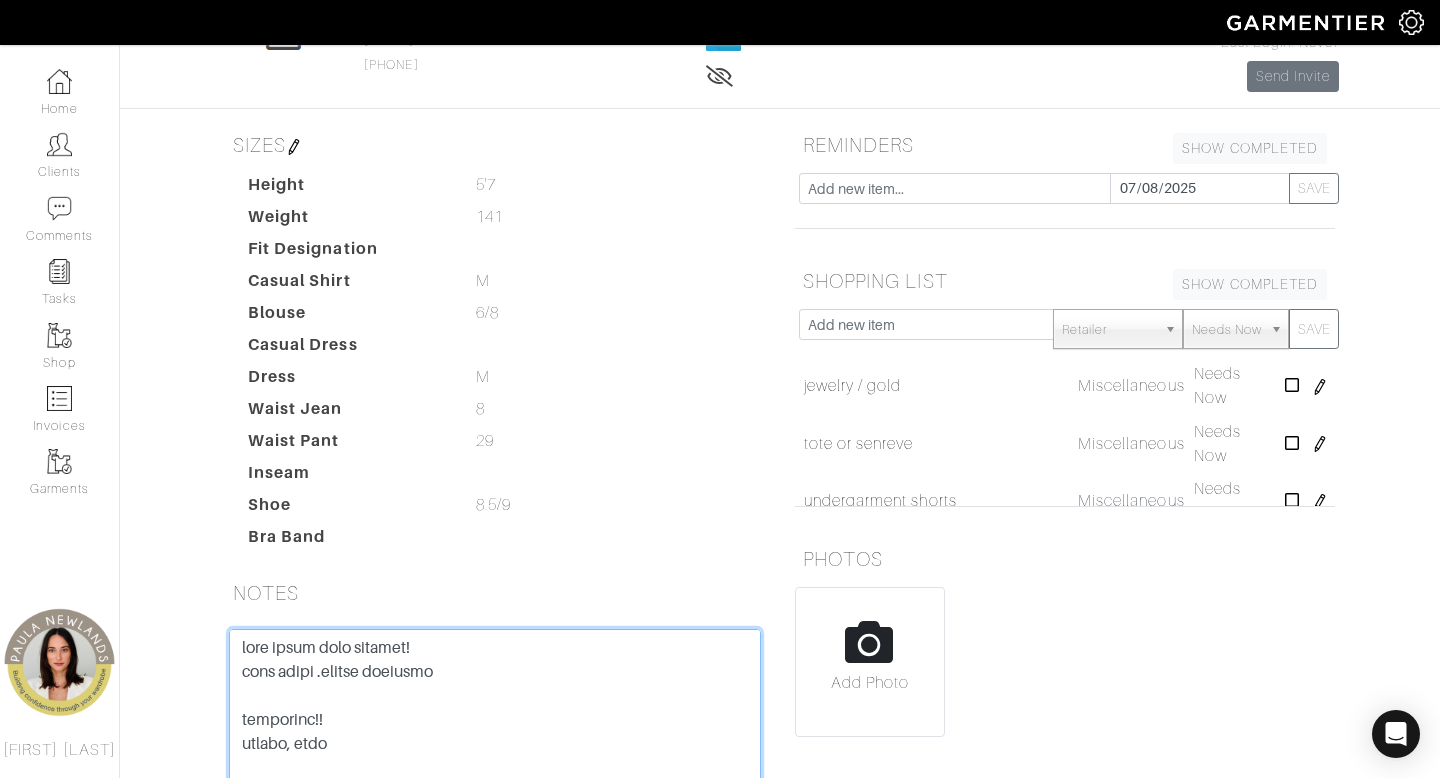 click at bounding box center [495, 756] 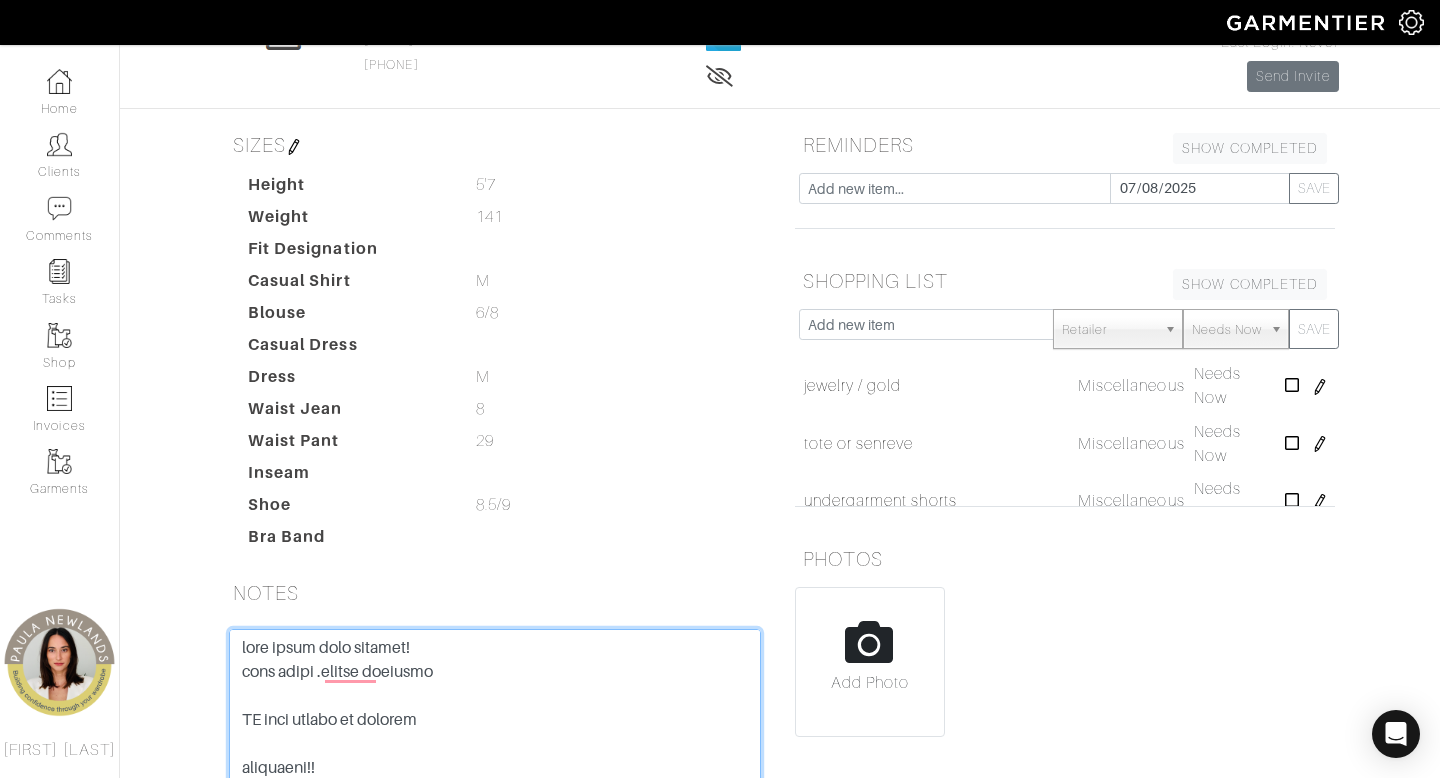 scroll, scrollTop: 46, scrollLeft: 0, axis: vertical 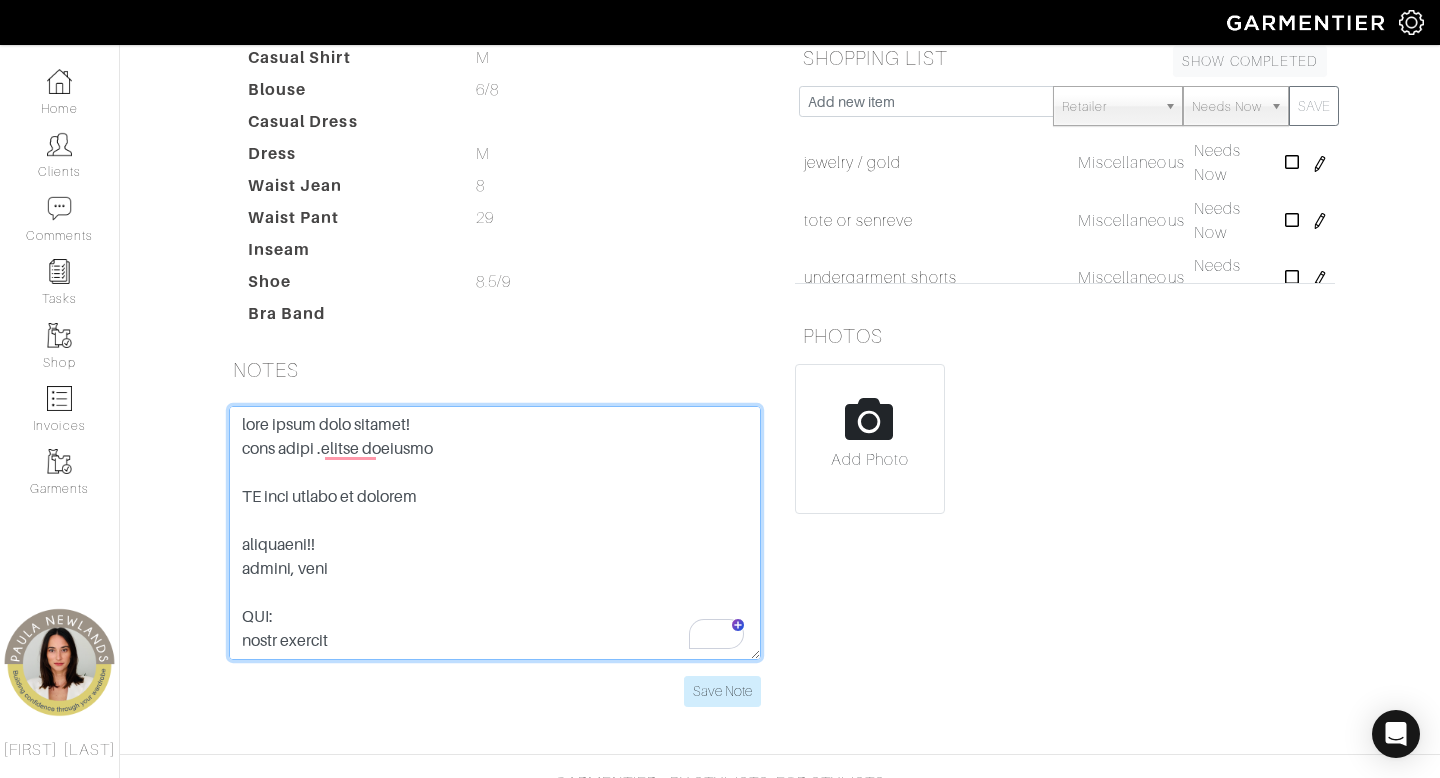 click at bounding box center [495, 533] 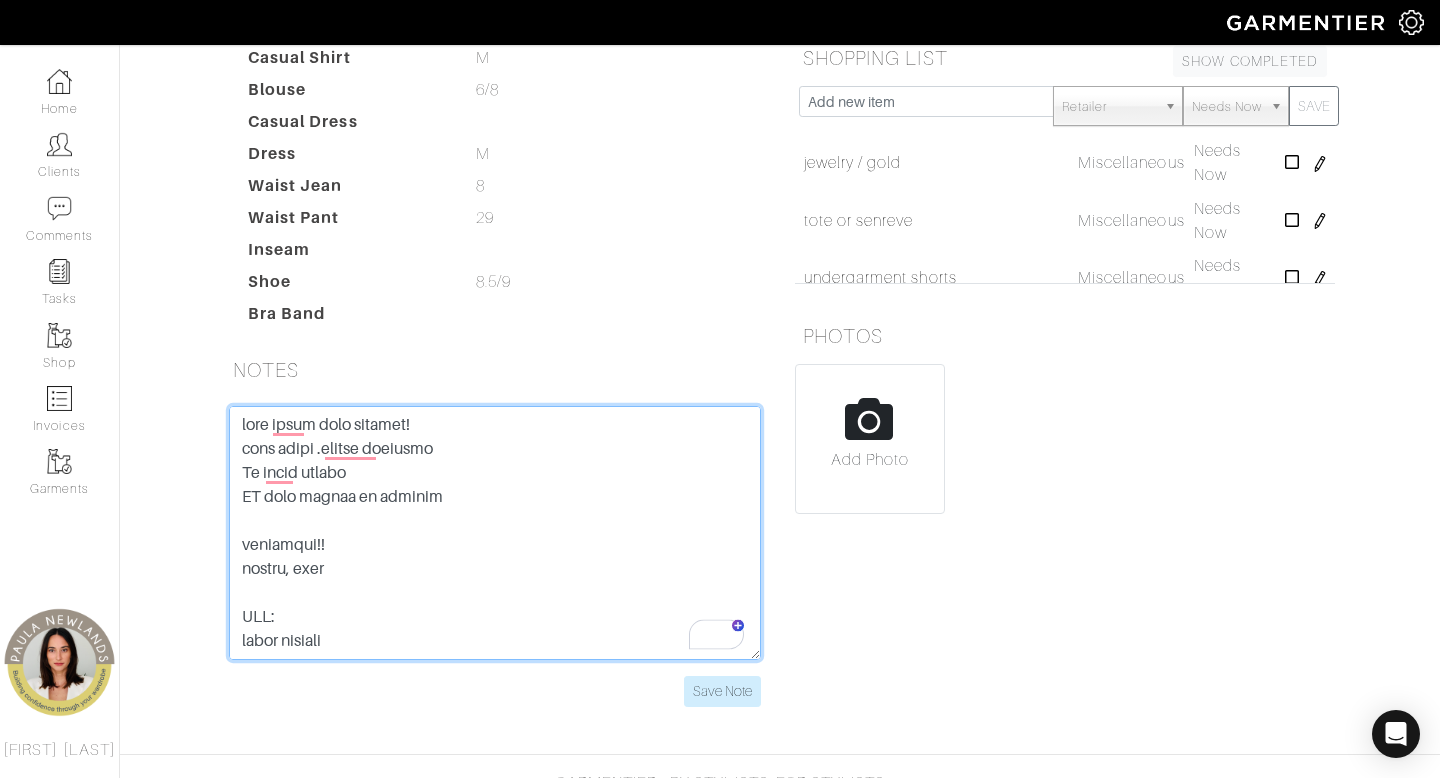 click at bounding box center (495, 533) 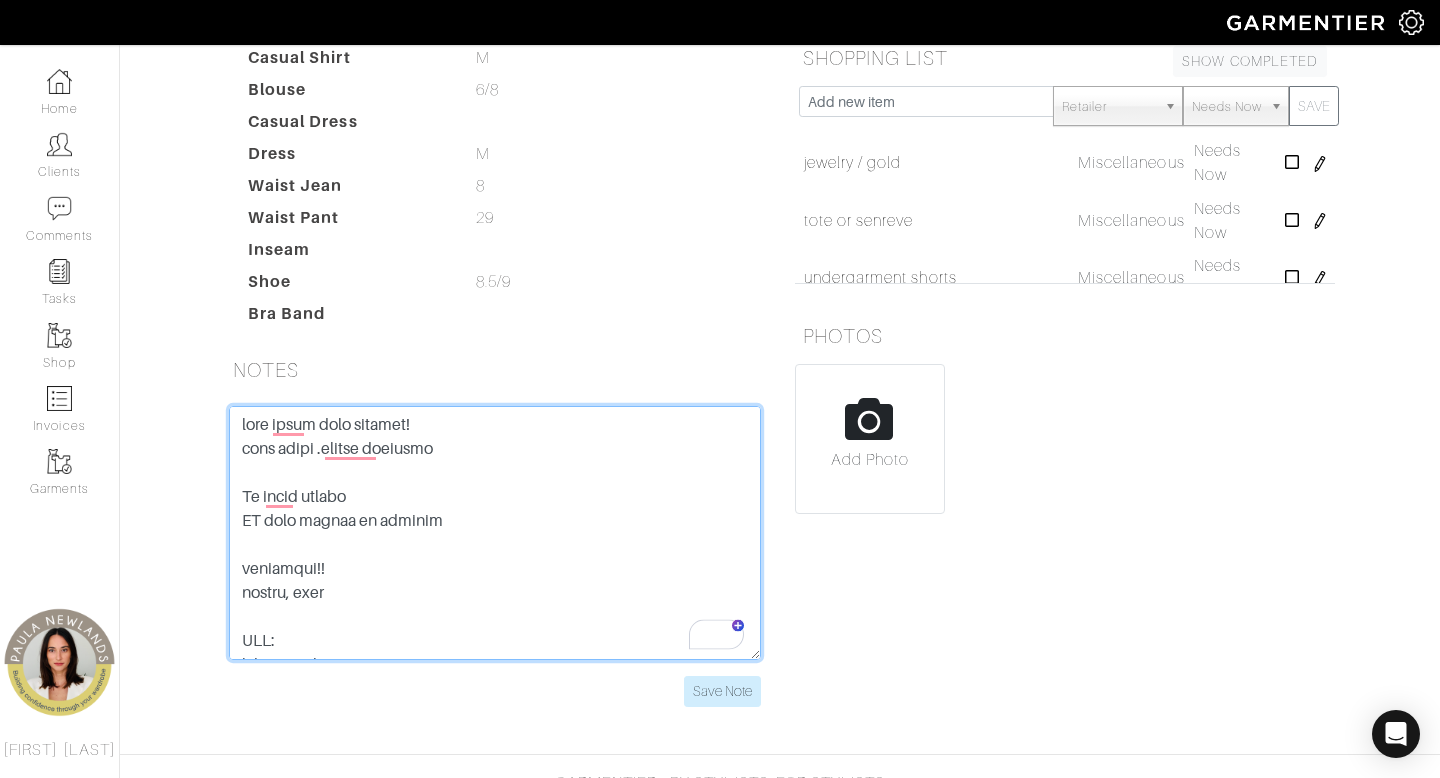 type on "less girly more capsule!
some color .mostly neutrals
No girli styles
NO thin straps on sandals
[COUNTRY]!!
casual, cute
HAS:
white blouses
khaki silk bomber - sandro
baby blue tweed jacket
navy theory bazer
olive tweed crop - zara
white and black tweed blazer, zara
black long and short blazers
tweed vest
white denim jacket
navy theory coat
red cropped trench
black cardigan
cute grey cropped cardigan
white denim skirt (short)
black skort
light blue distressed jeans
cream wide-leg pants
cream jeans
2 blue jeans
nav, black, grey, taupe trousers (slim zara)
red/black/brown belt
shoes:
doesn't mind tall heels
cream summer pums sam edelman
open toe stuart sandls
black gucci loafers
black patent
black bloack sandals
red rothy
white leather sneaker (okay)
black ankle booties and tan heeled booties
---------------------------------------------------
has returned to the office
husband thinks her look is too conservative - style is not flattering
doesn't like to show her features
new mom
wears:
black jeans
no..." 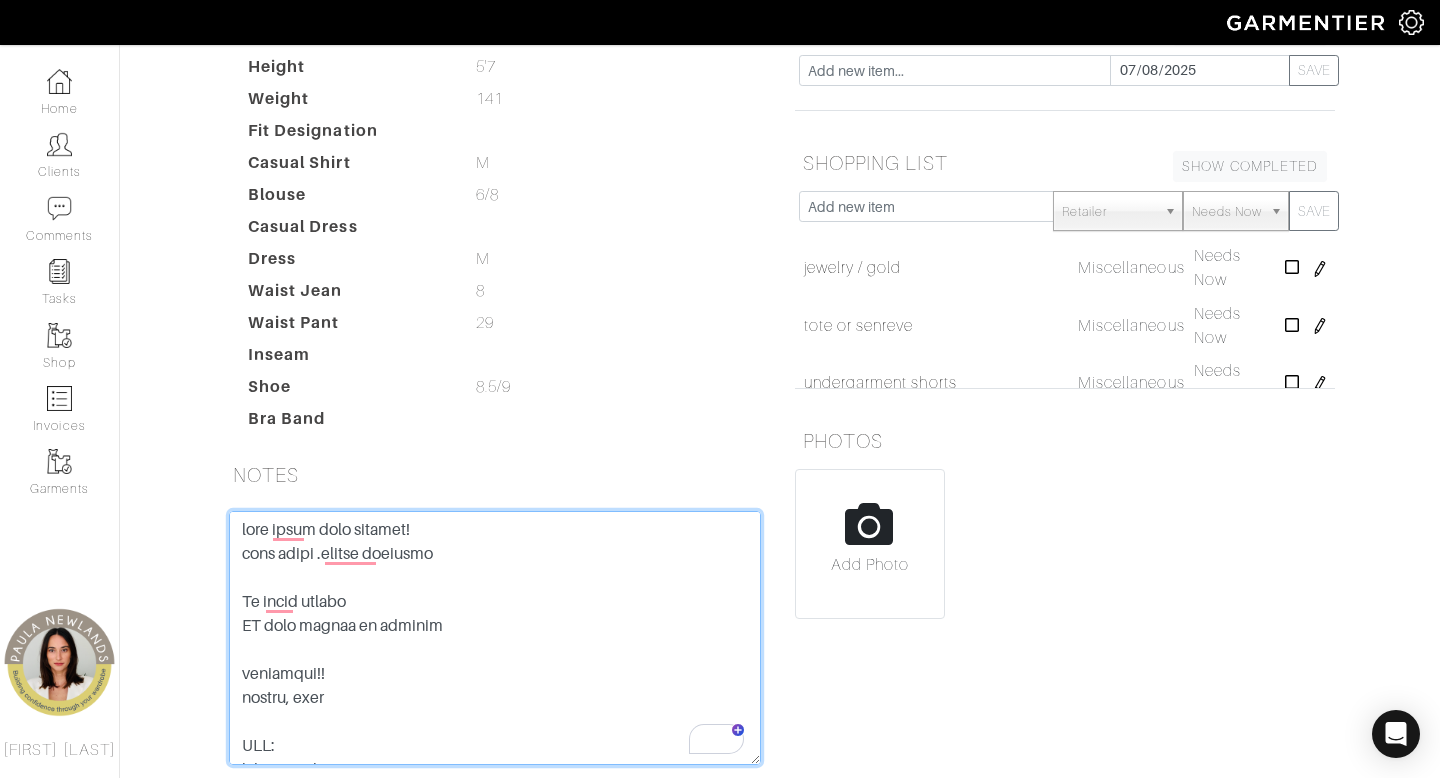 scroll, scrollTop: 268, scrollLeft: 0, axis: vertical 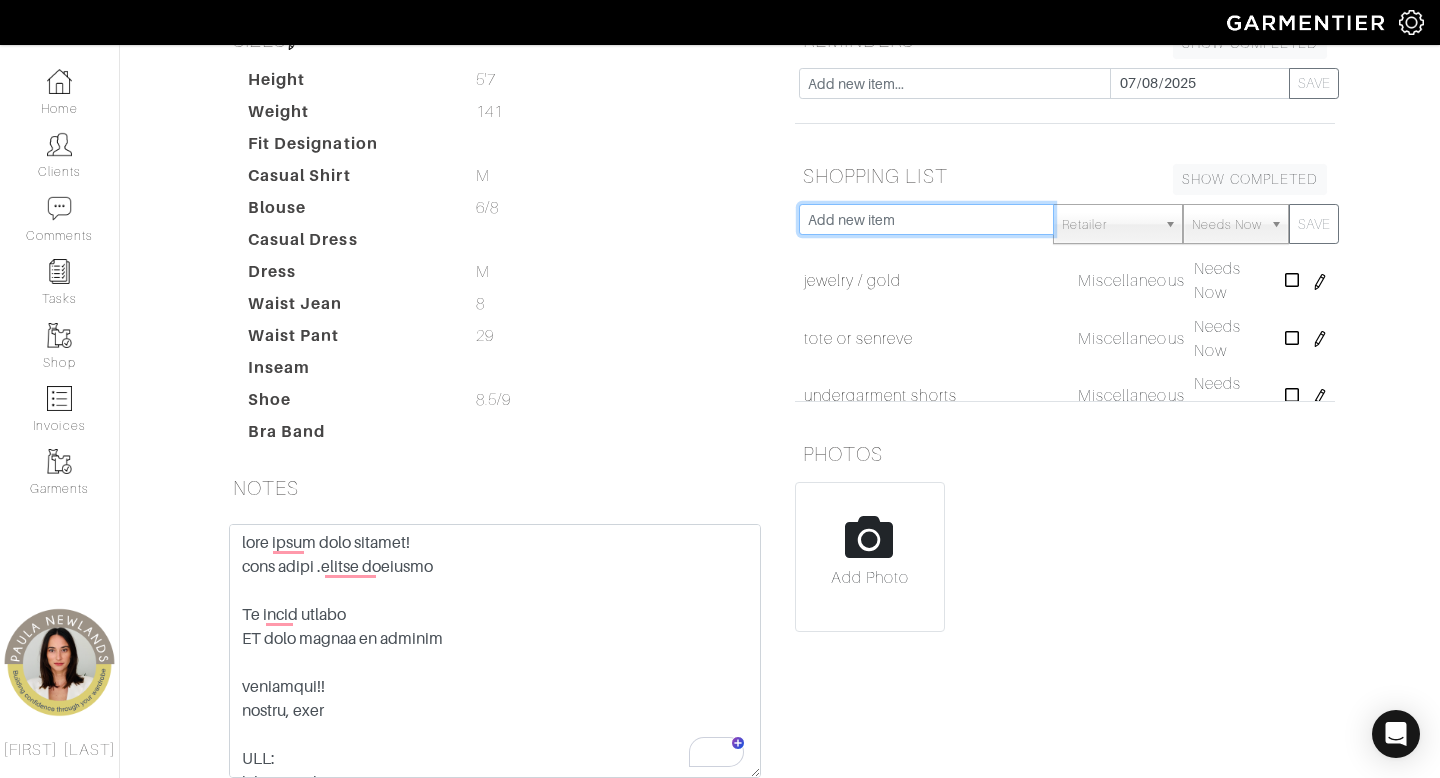 click at bounding box center [926, 219] 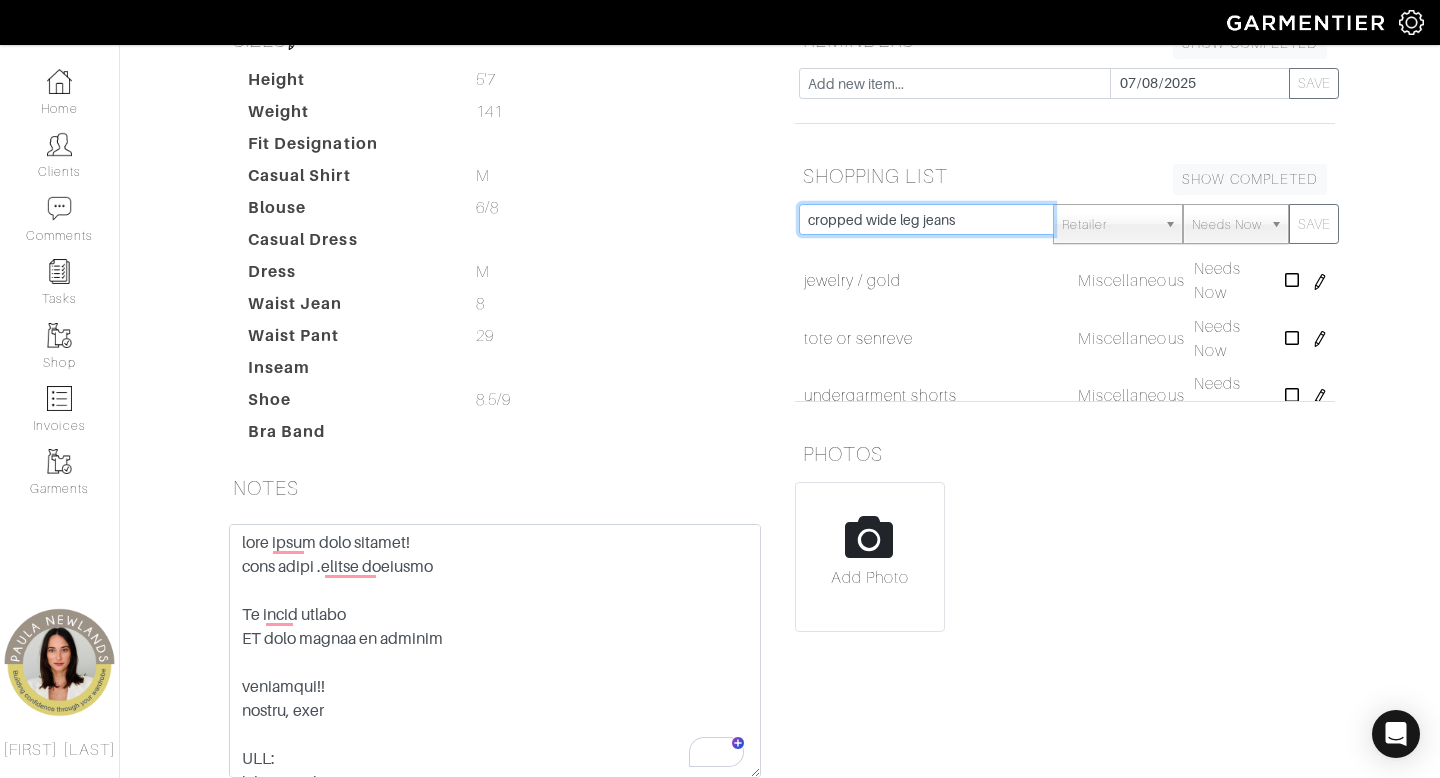 type on "cropped wide leg jeans" 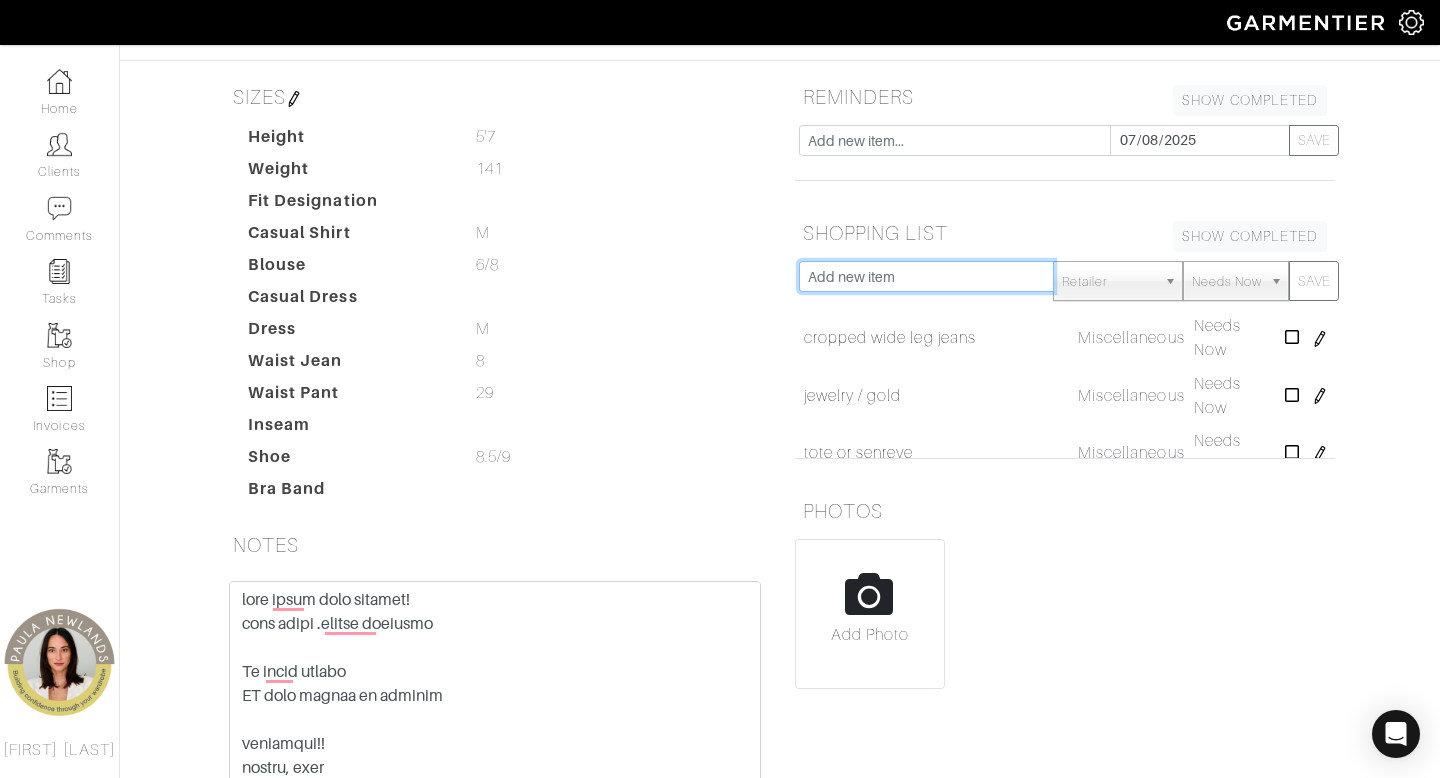 scroll, scrollTop: 210, scrollLeft: 0, axis: vertical 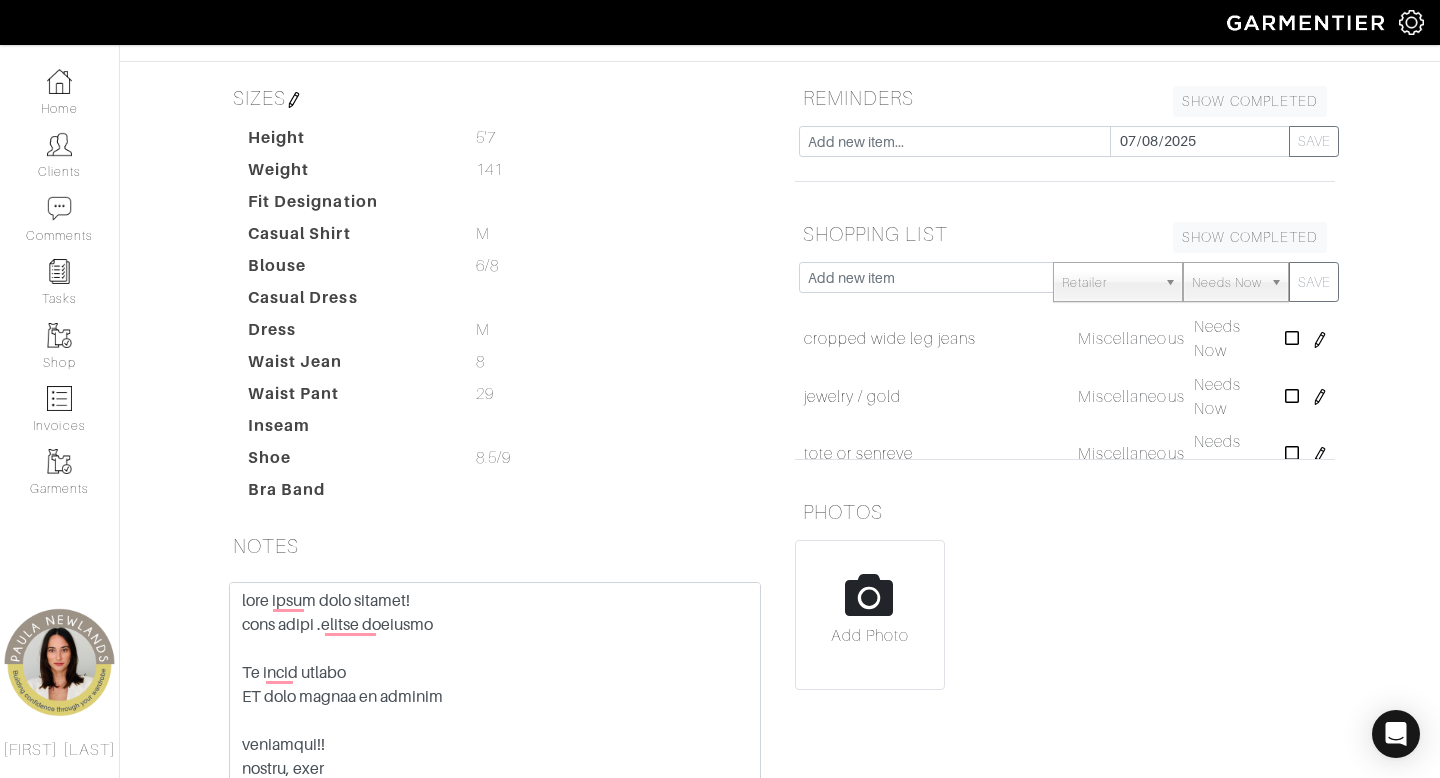 click at bounding box center (294, 100) 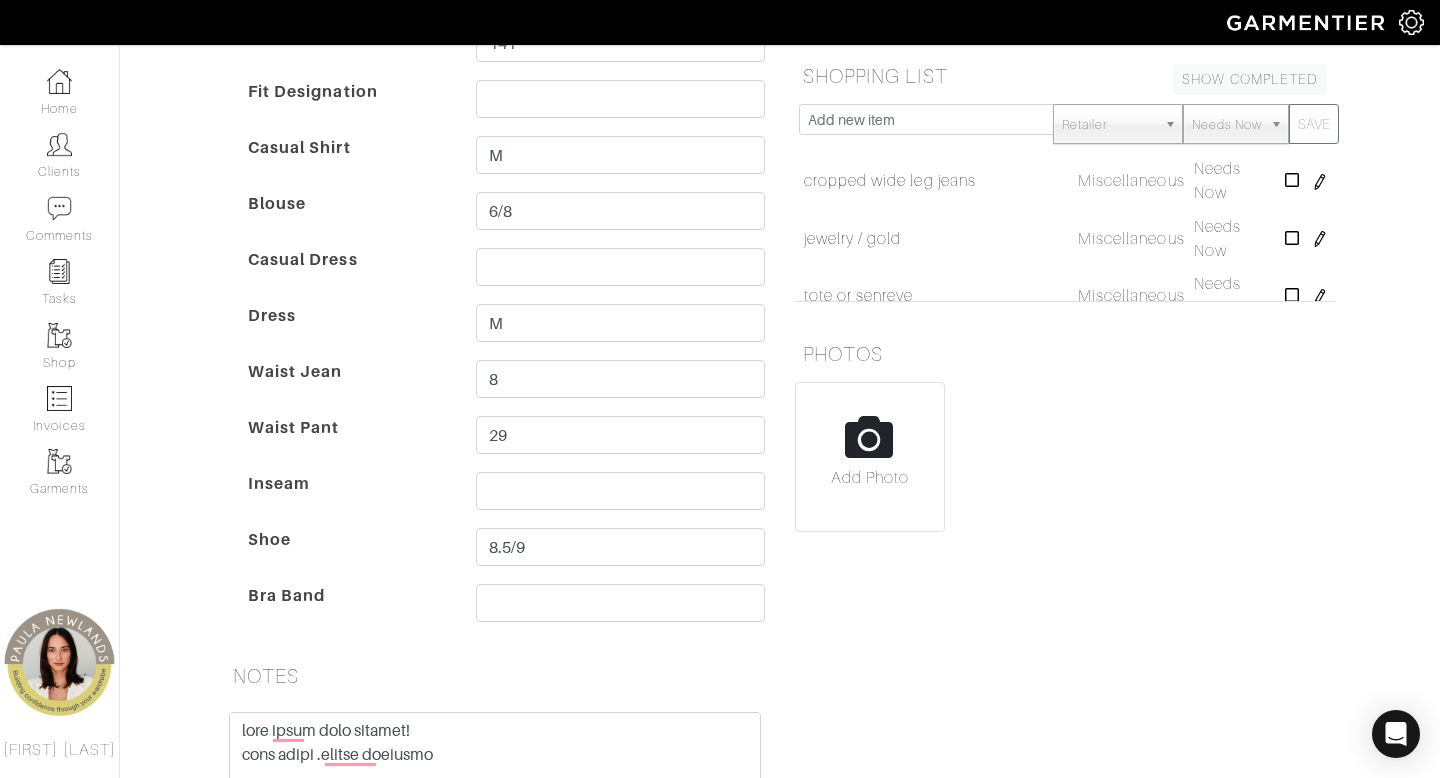 scroll, scrollTop: 456, scrollLeft: 0, axis: vertical 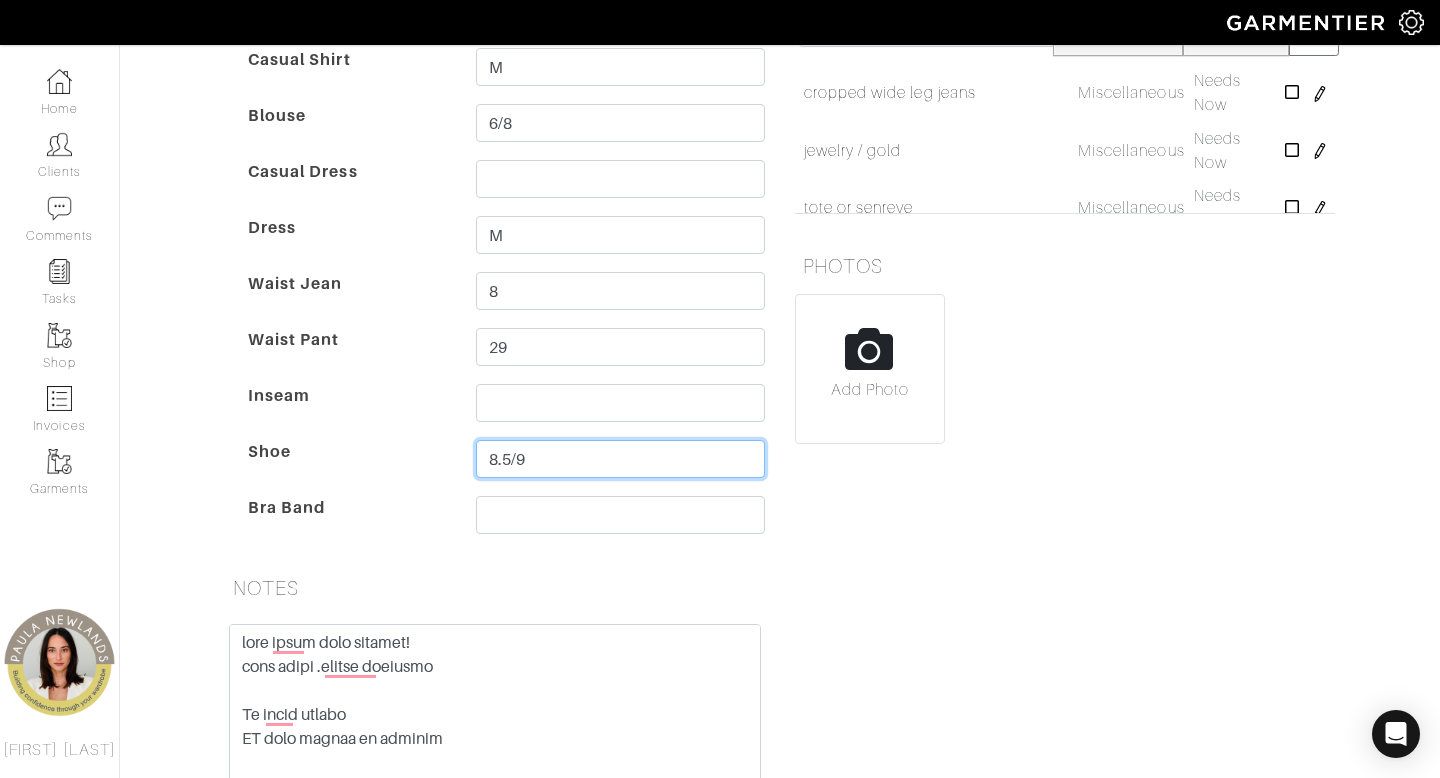 click on "8.5/9" at bounding box center [620, 459] 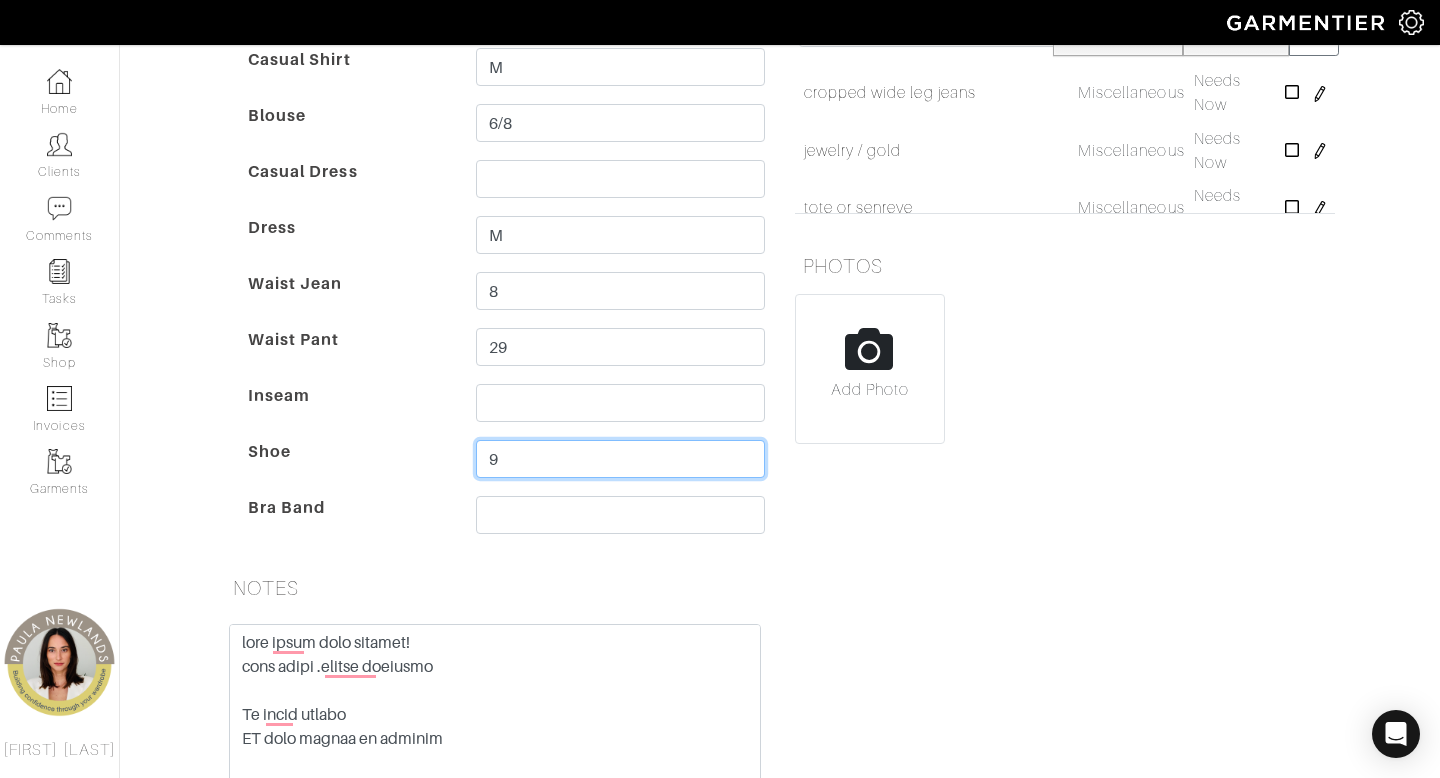 scroll, scrollTop: 0, scrollLeft: 0, axis: both 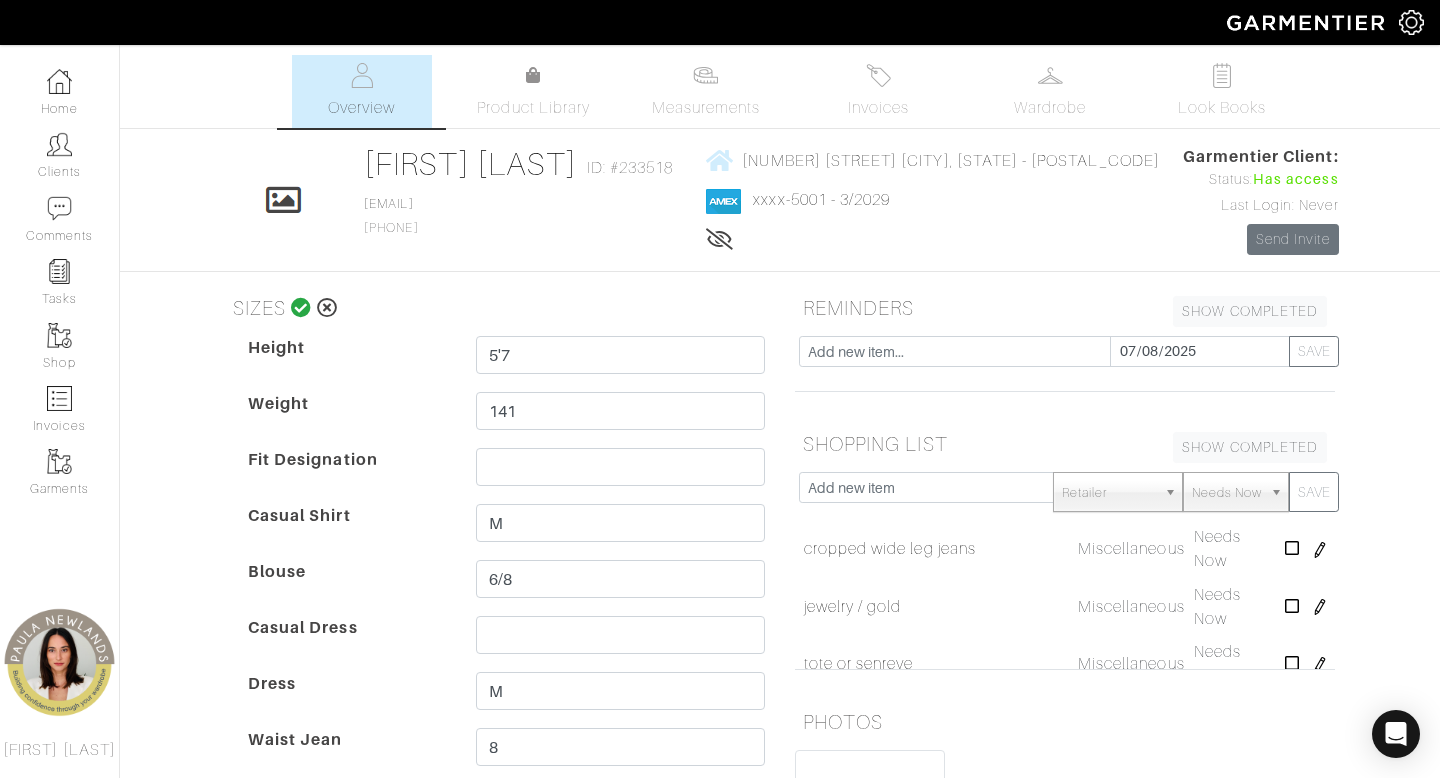 type on "9" 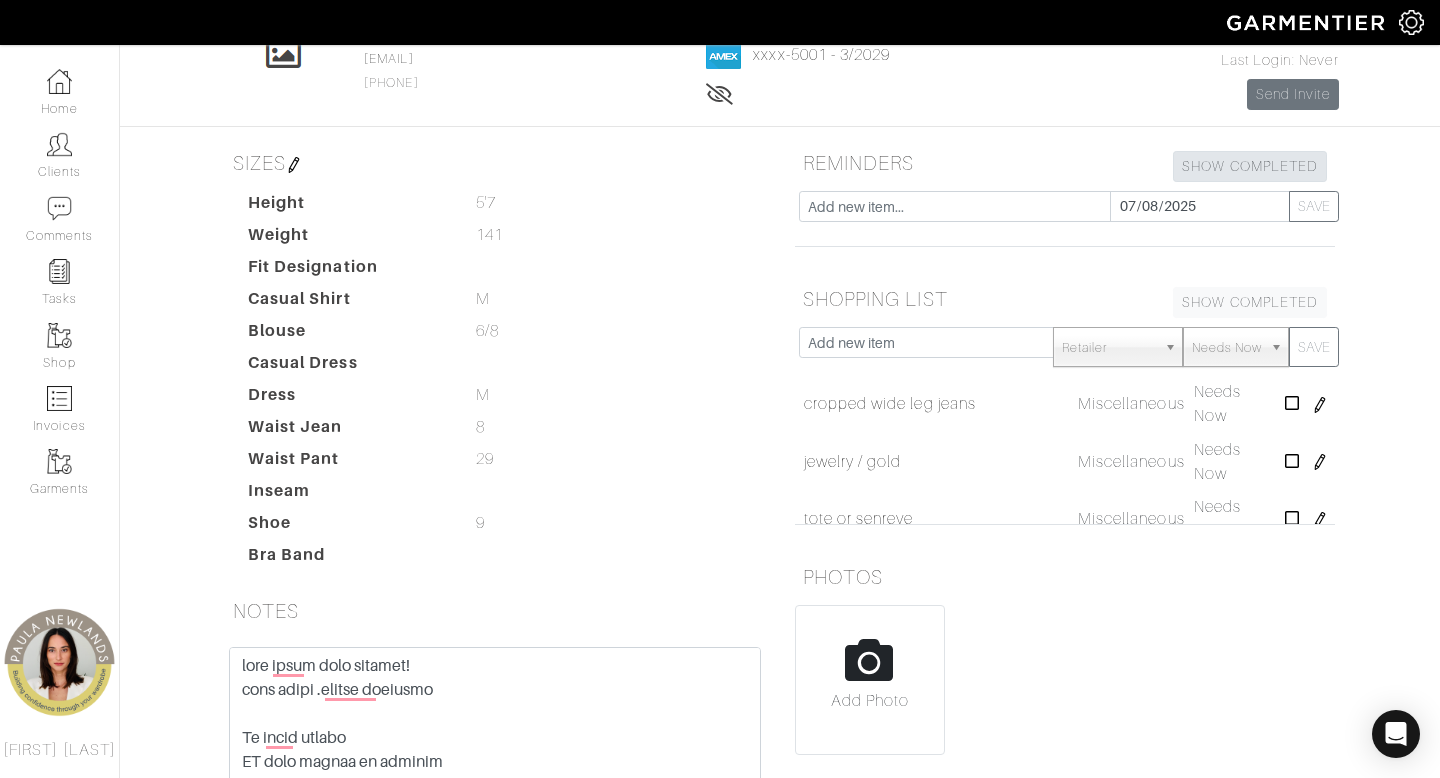 scroll, scrollTop: 155, scrollLeft: 0, axis: vertical 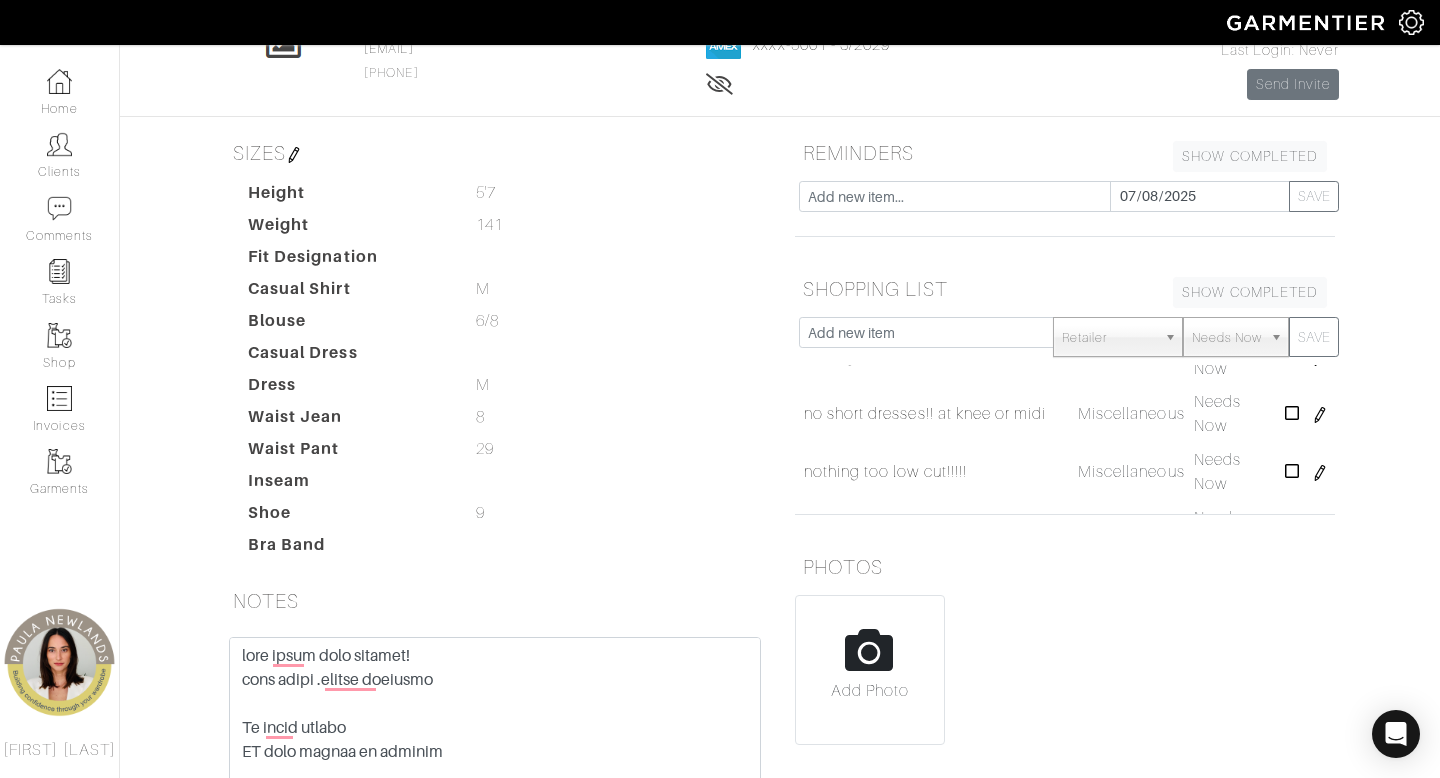 click on "no short dresses!! at knee or midi" at bounding box center (936, 415) 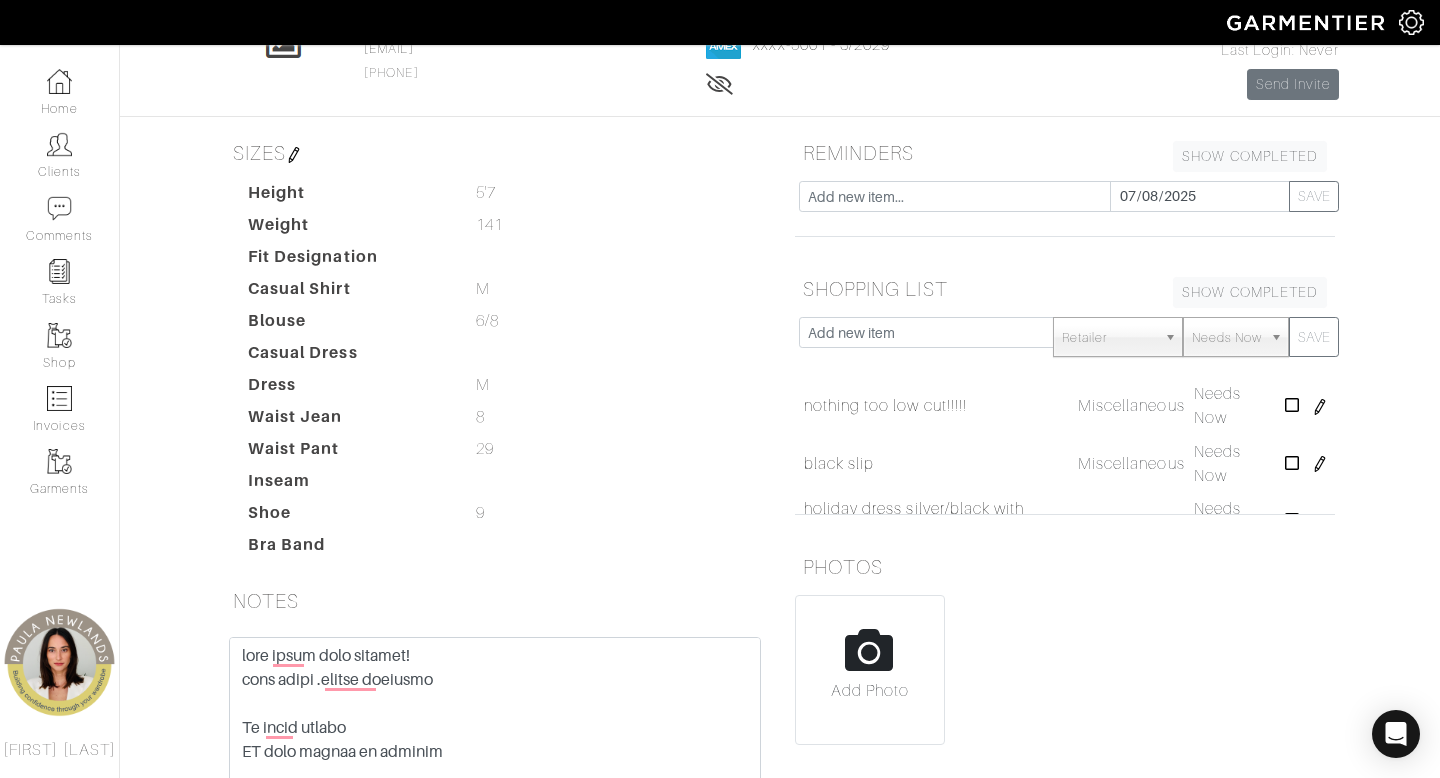 scroll, scrollTop: 263, scrollLeft: 0, axis: vertical 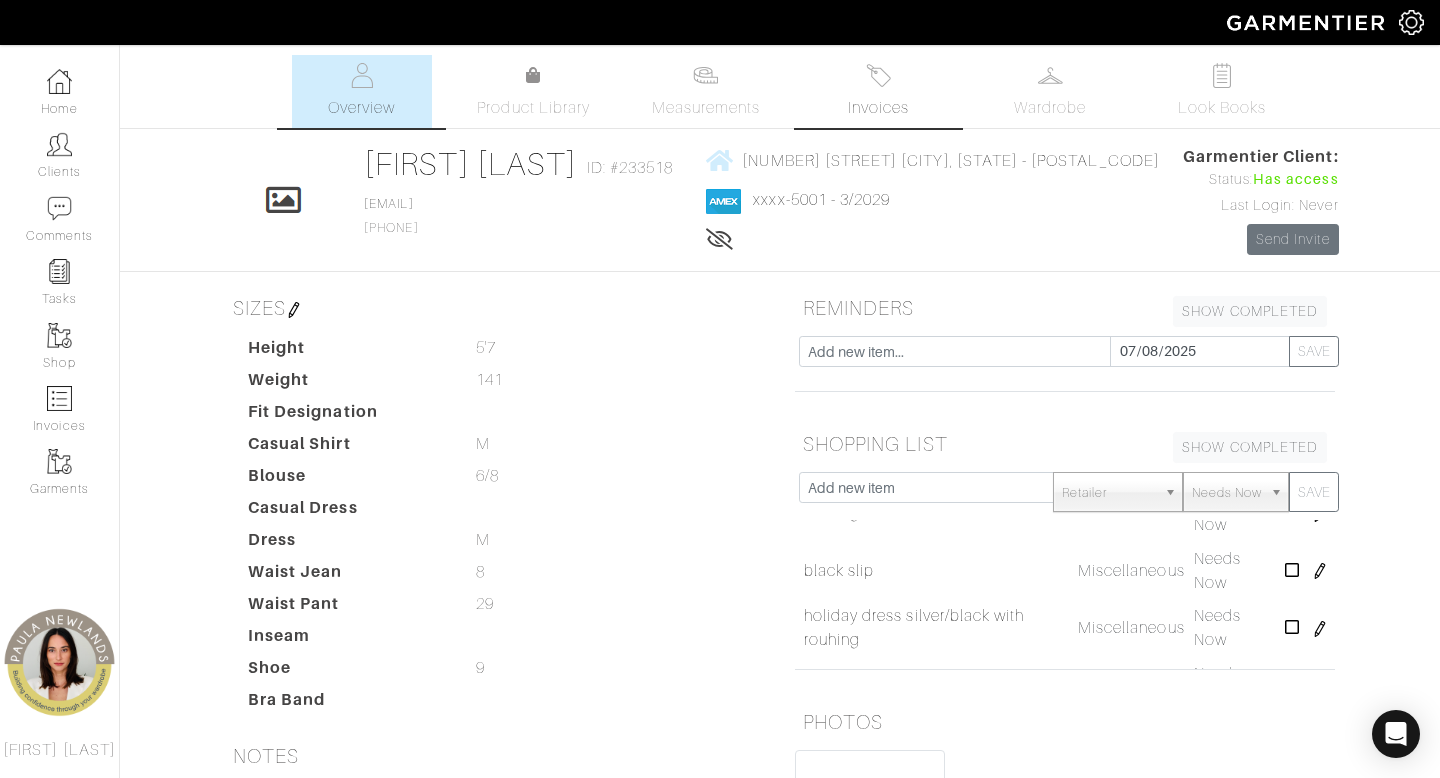 click on "Invoices" at bounding box center (878, 91) 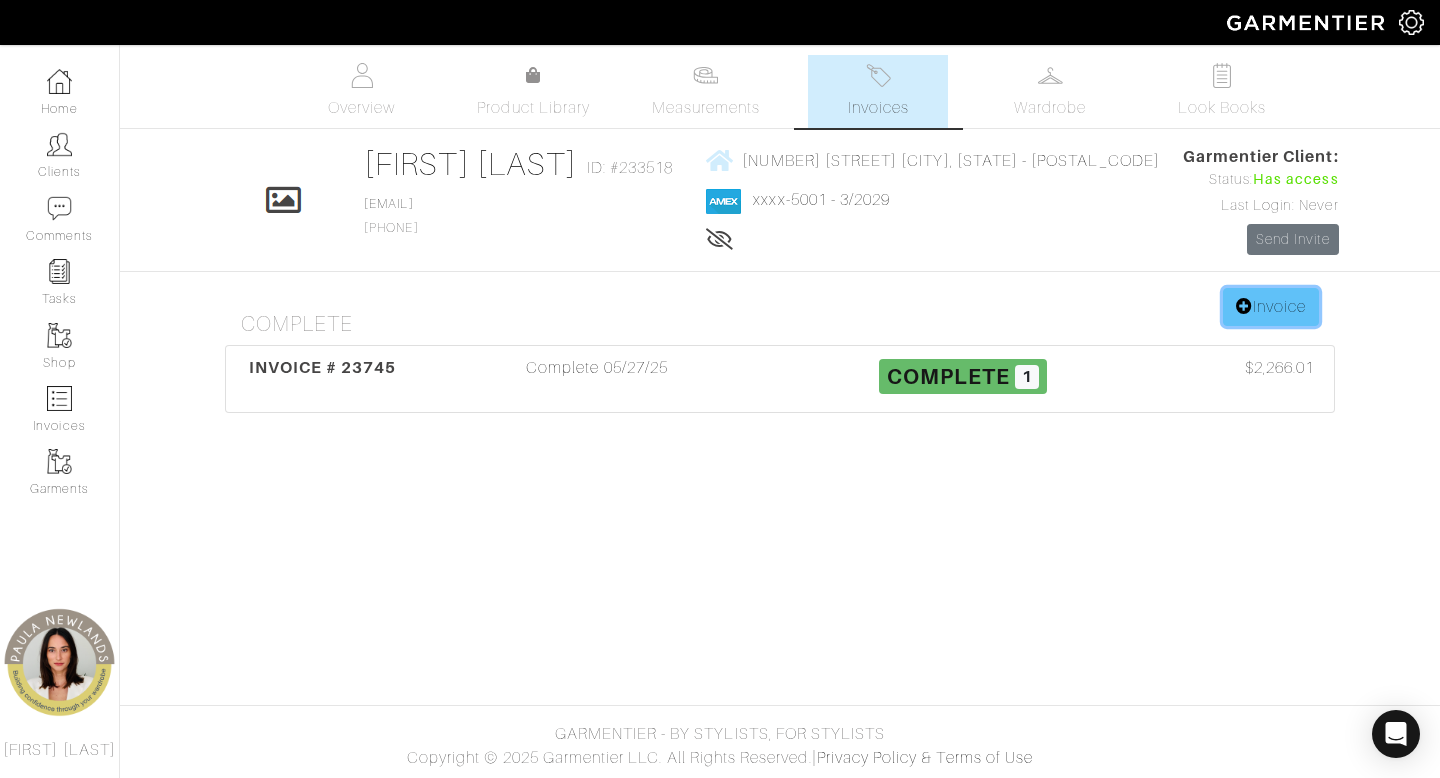 click on "Invoice" at bounding box center [1271, 307] 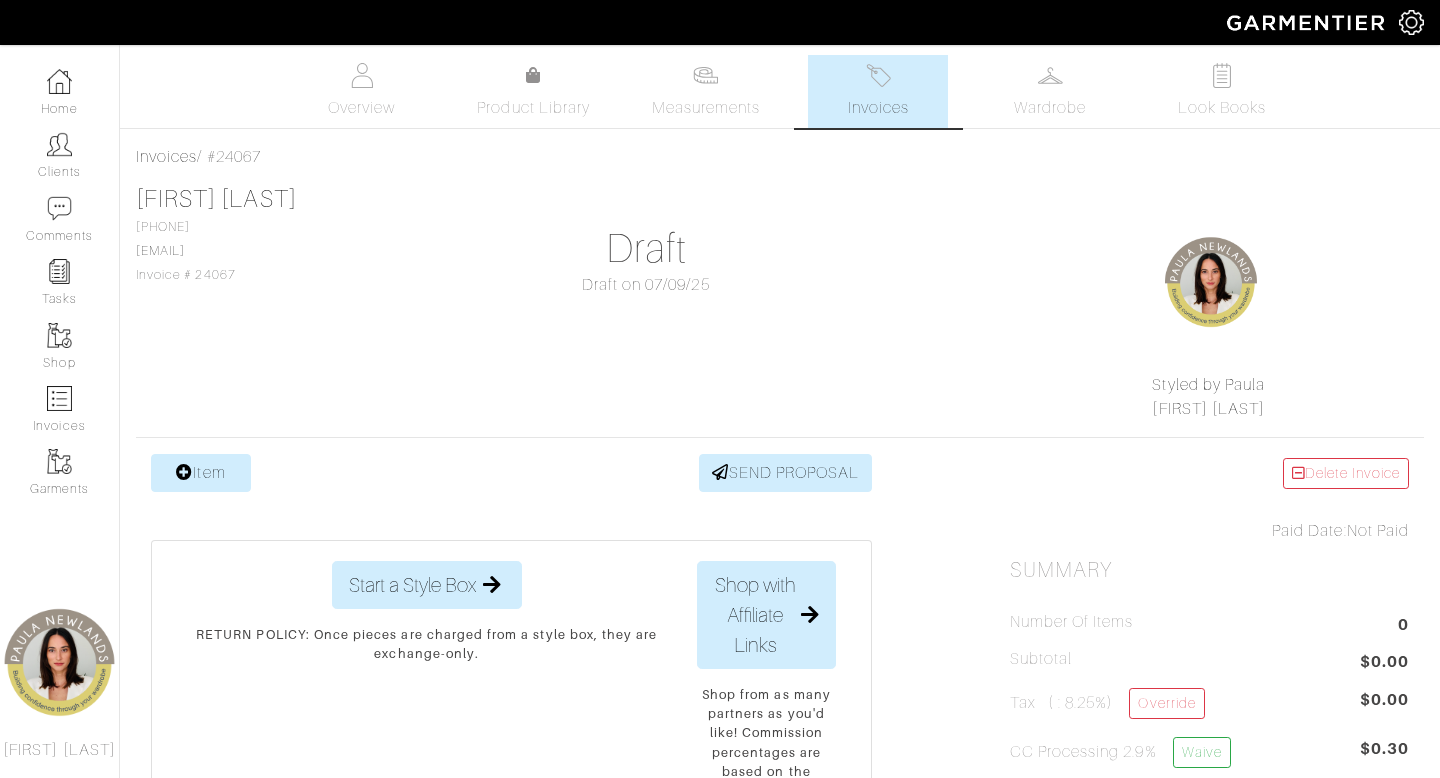 scroll, scrollTop: 0, scrollLeft: 0, axis: both 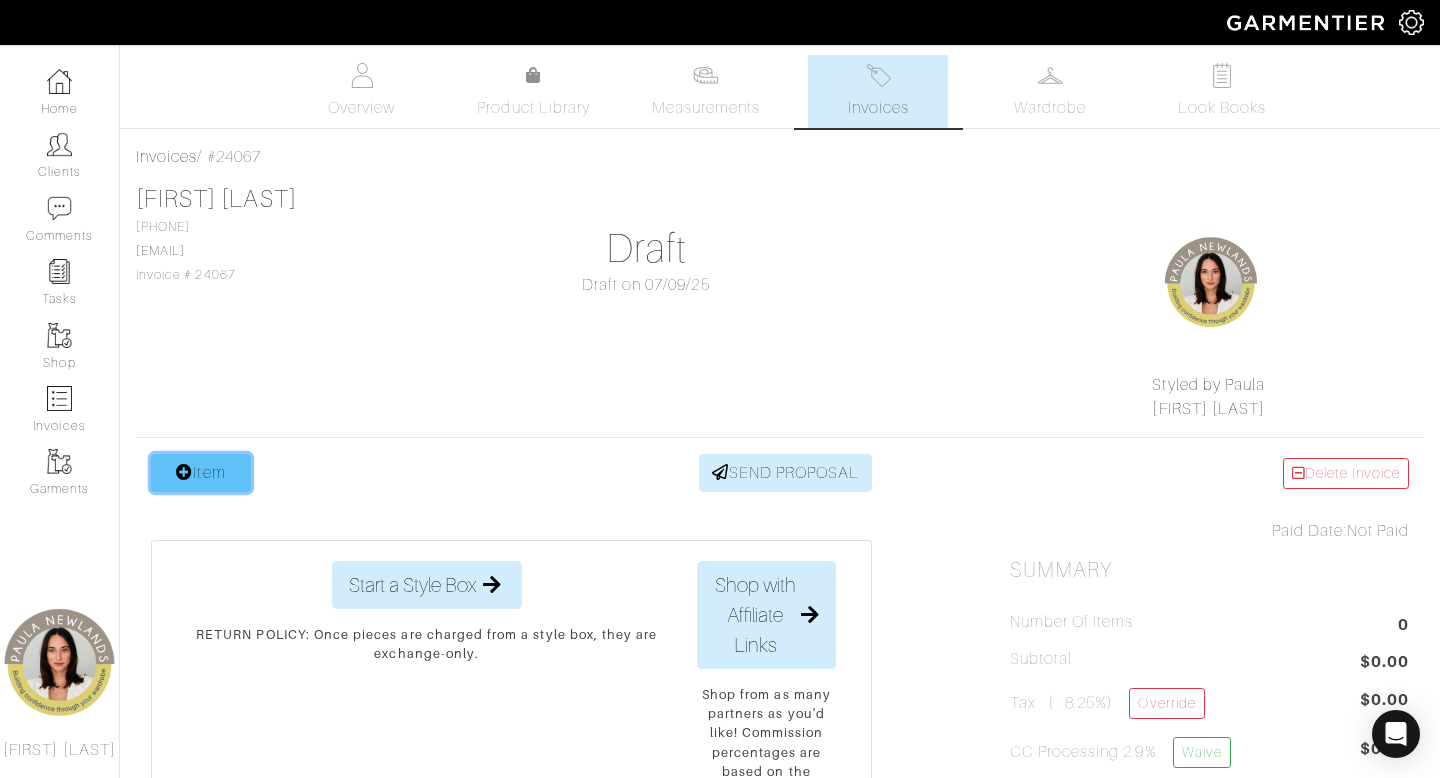 click on "Item" at bounding box center [201, 473] 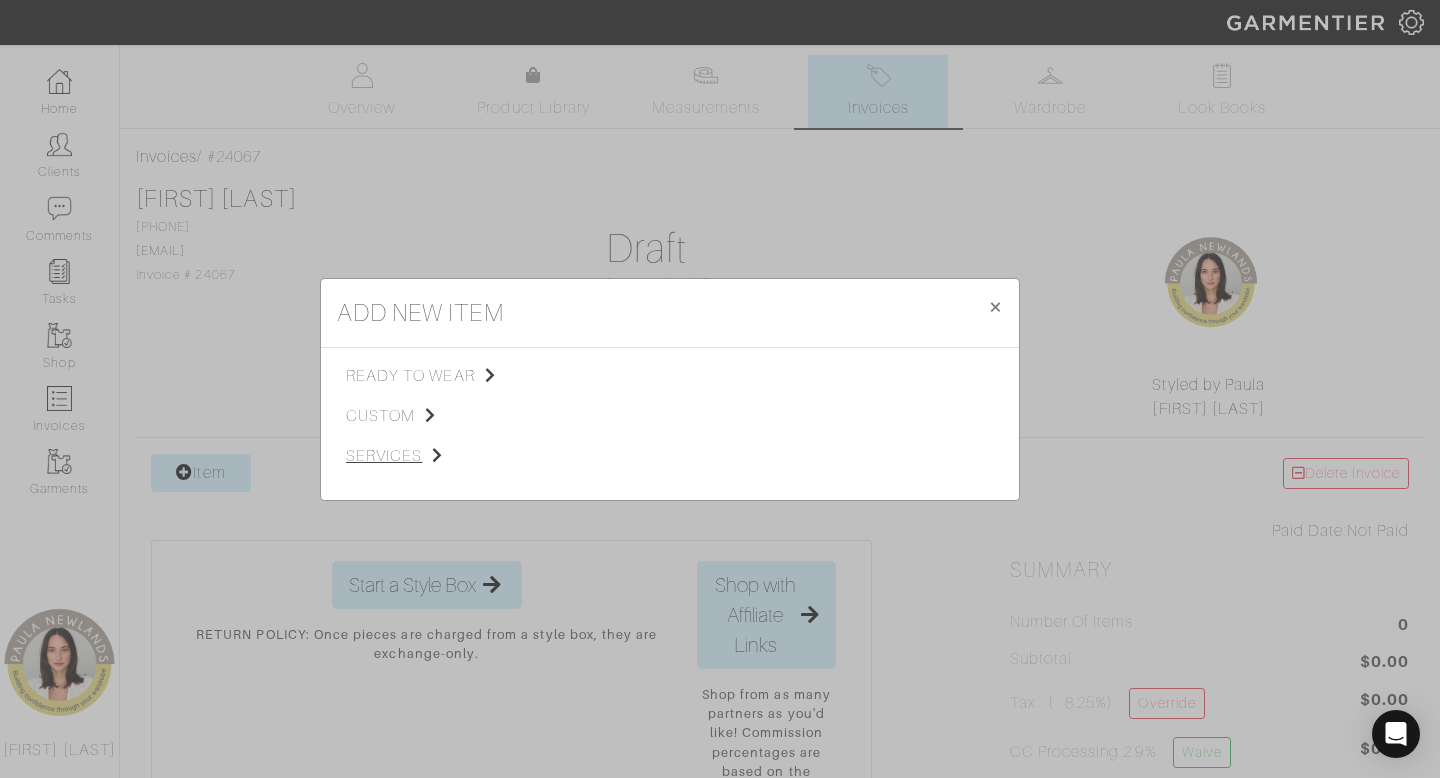 click on "services" at bounding box center (446, 456) 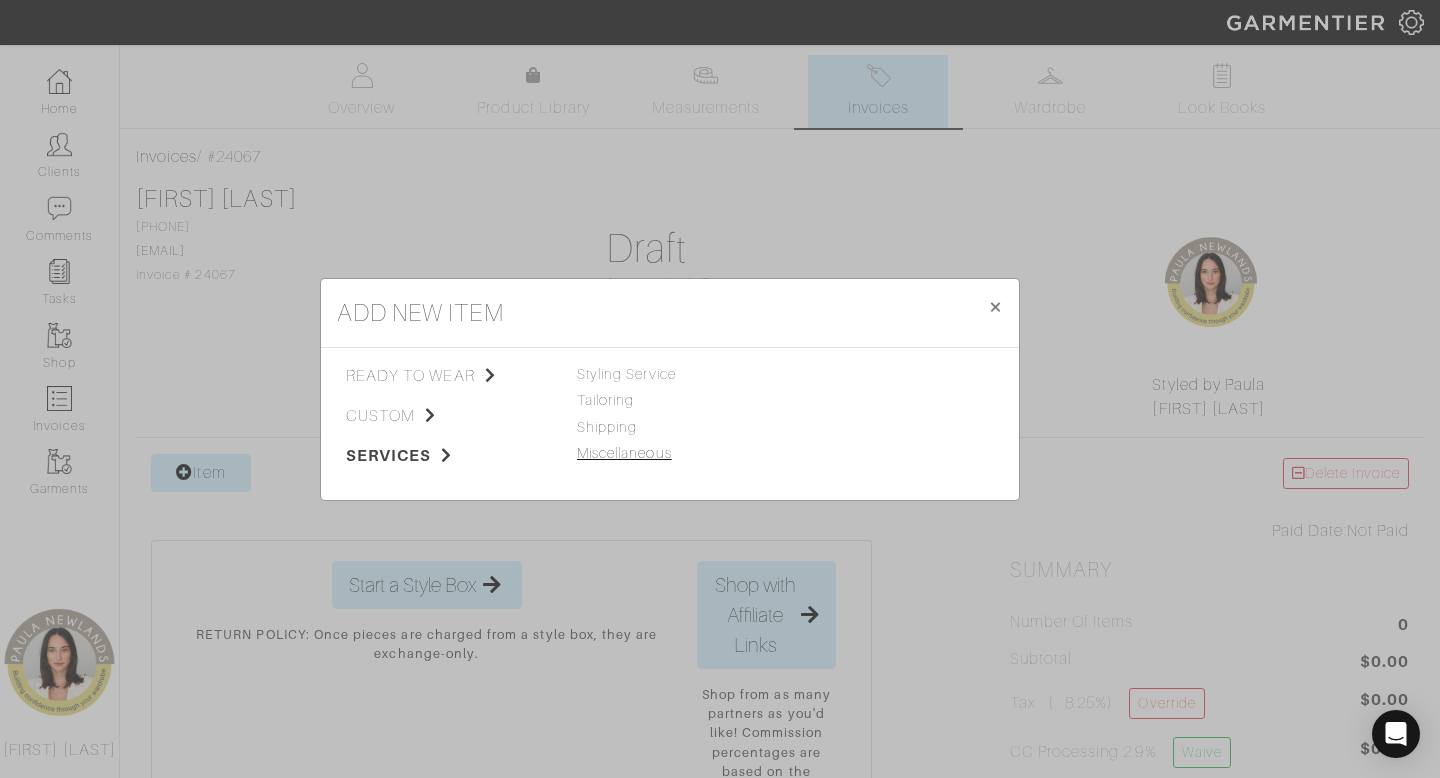 click on "Miscellaneous" at bounding box center [624, 453] 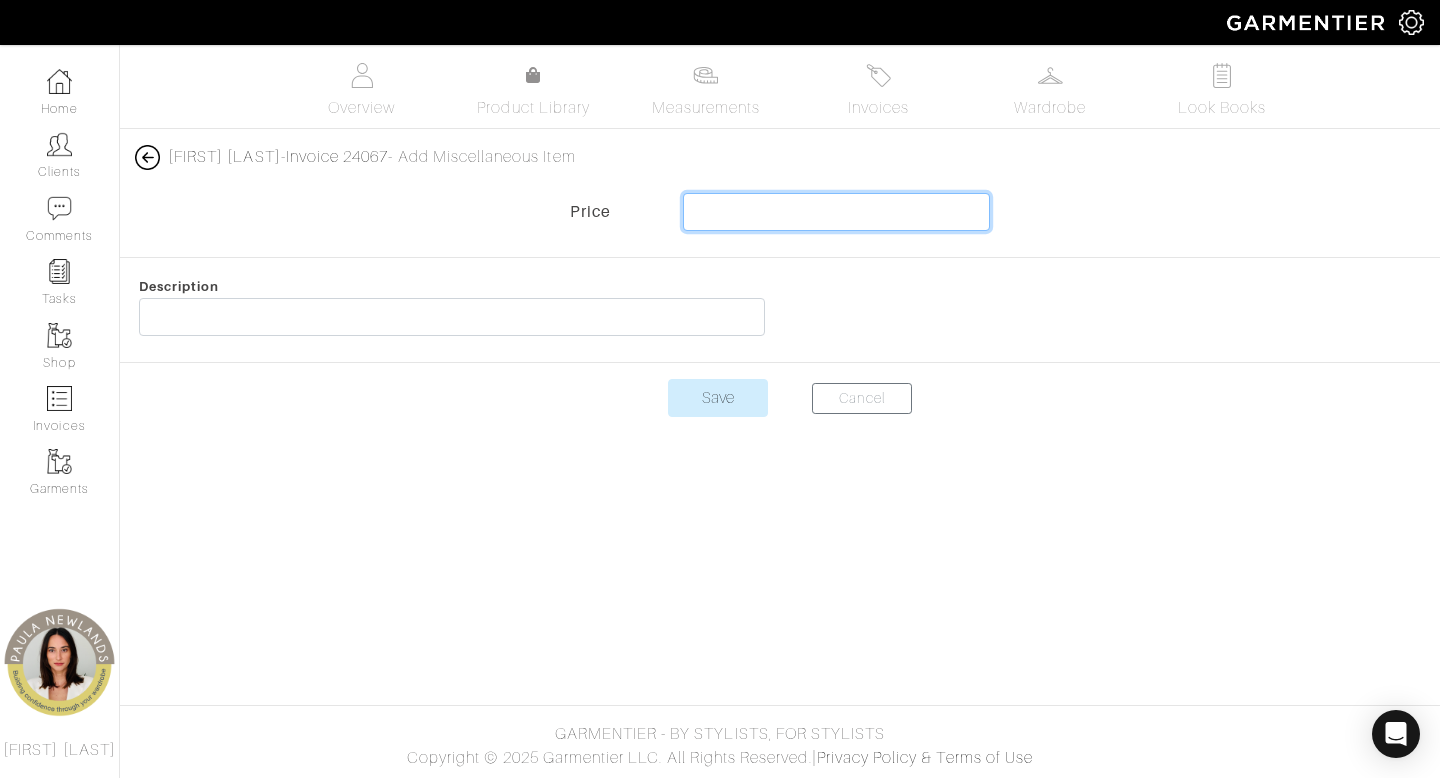 click at bounding box center (837, 212) 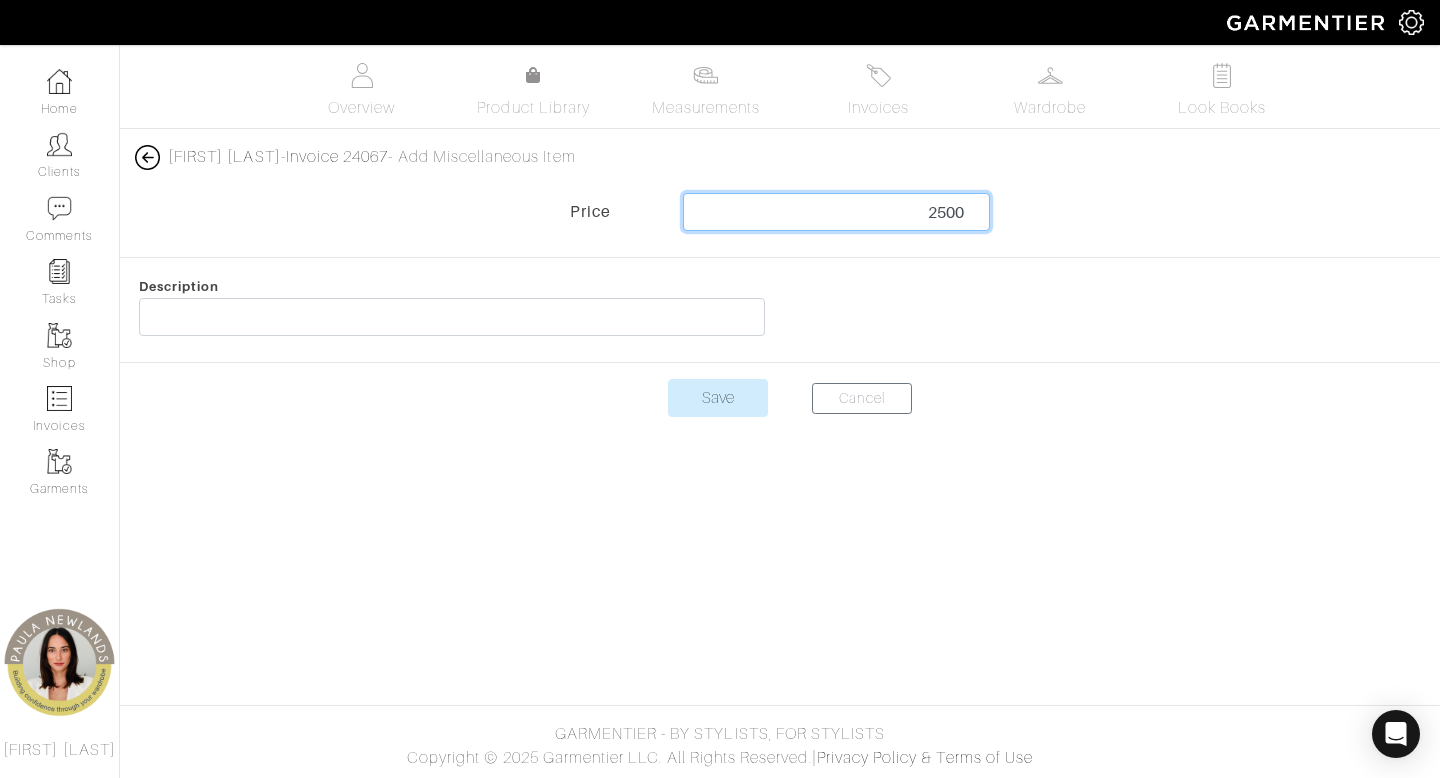 type on "2500" 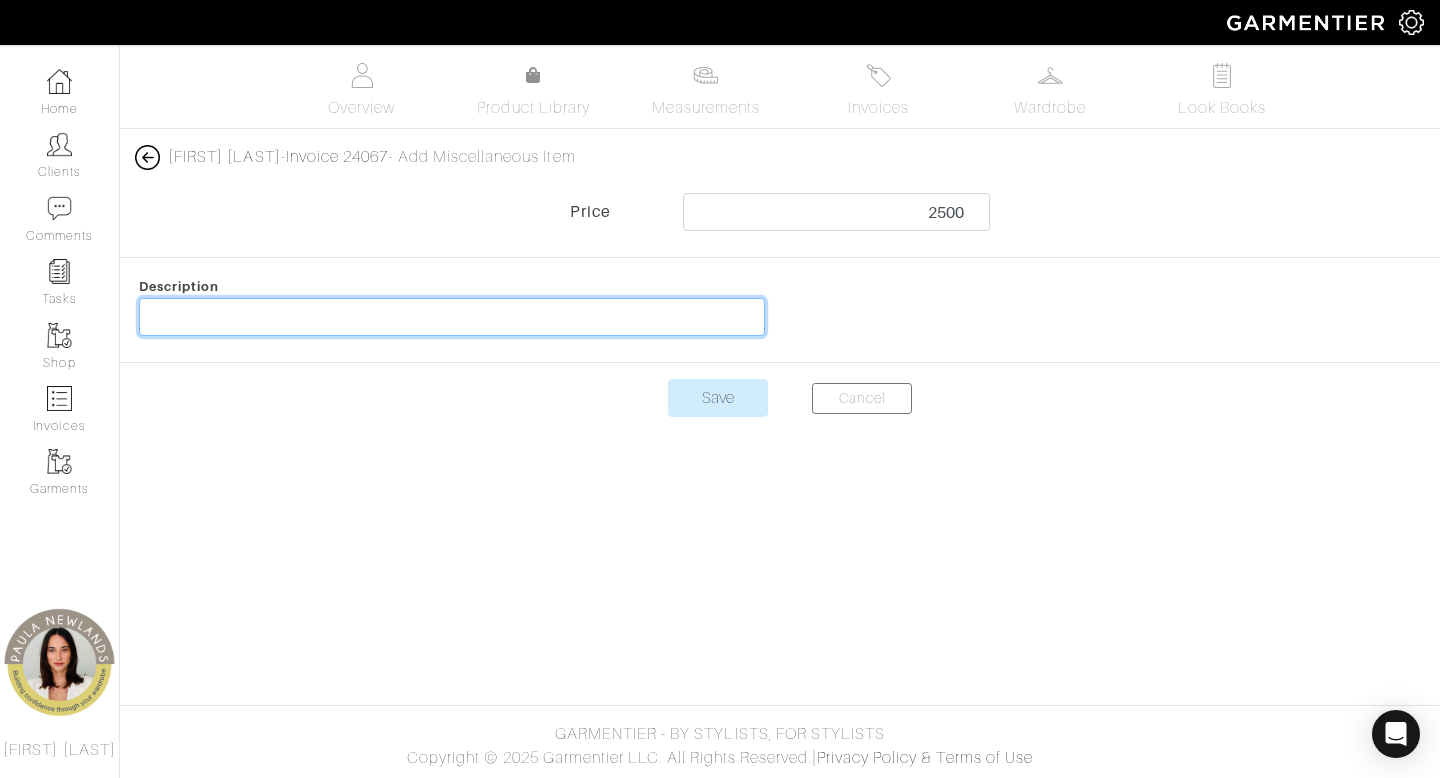 click at bounding box center [452, 317] 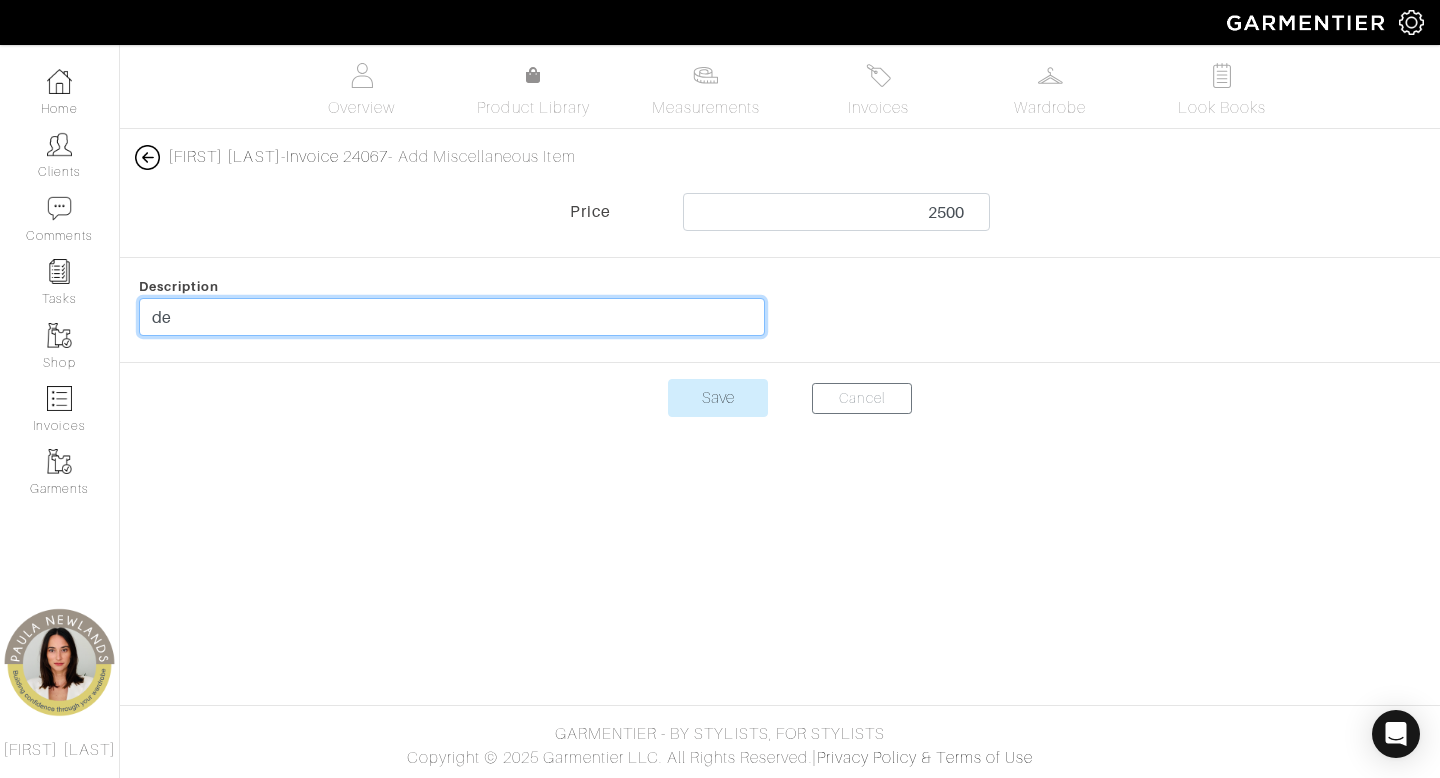 type on "Deposit for clothes" 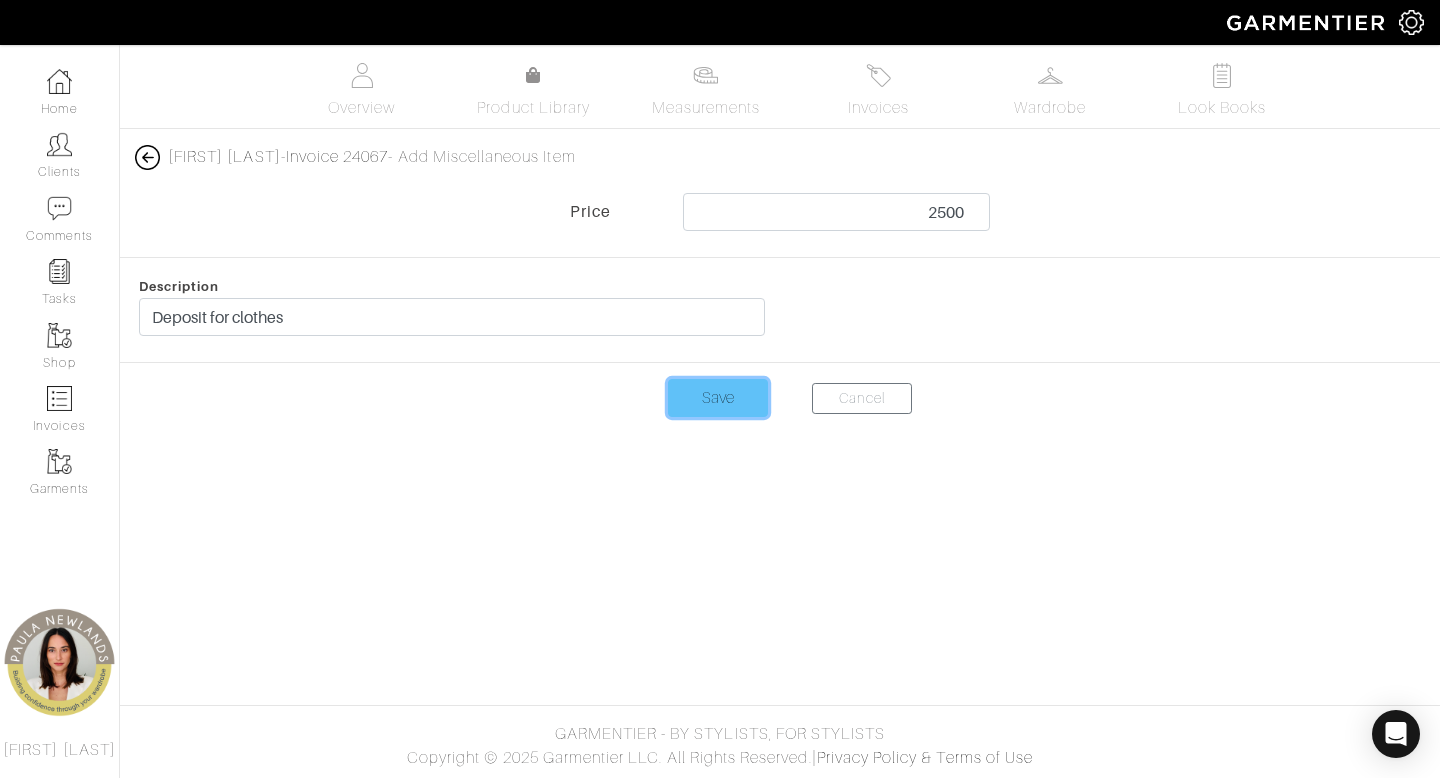 click on "Save" at bounding box center (718, 398) 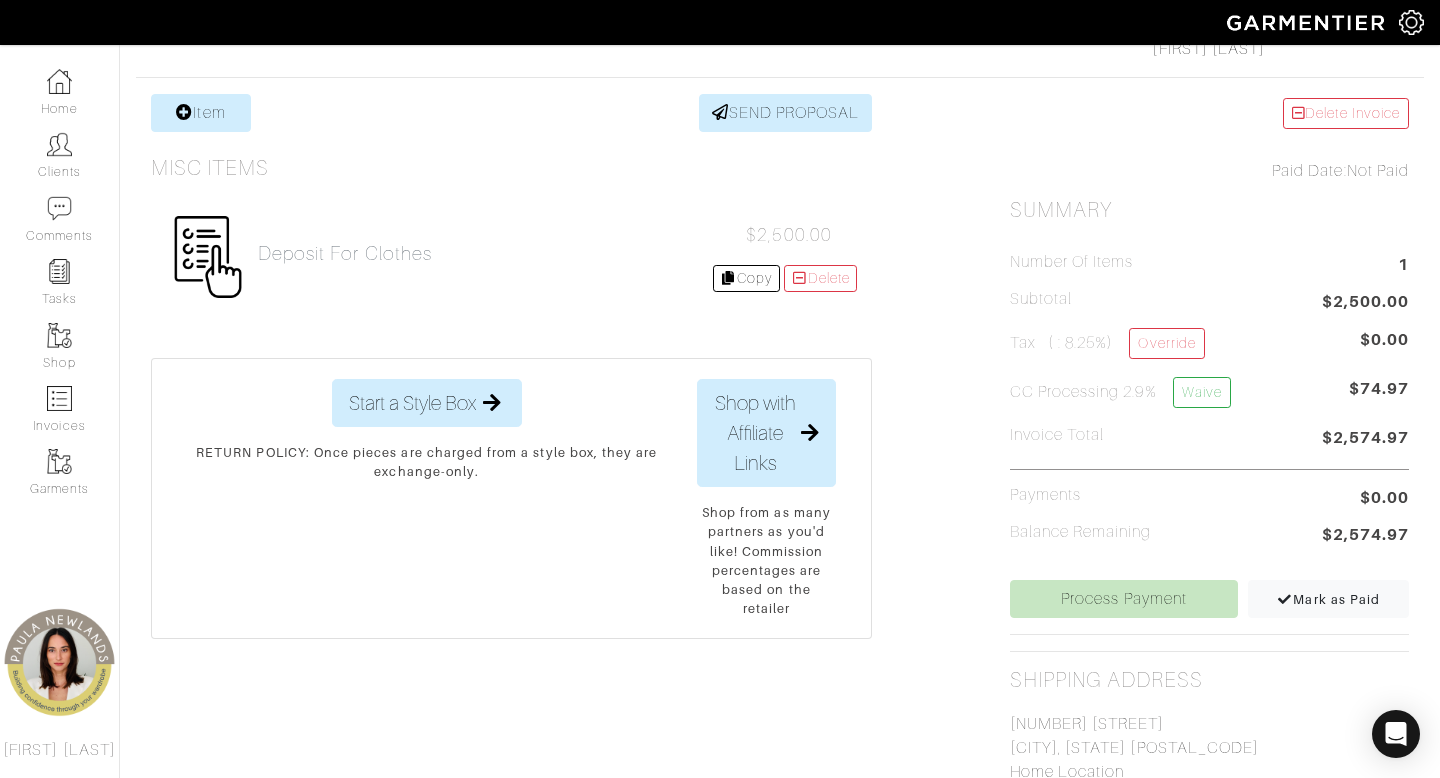 scroll, scrollTop: 380, scrollLeft: 0, axis: vertical 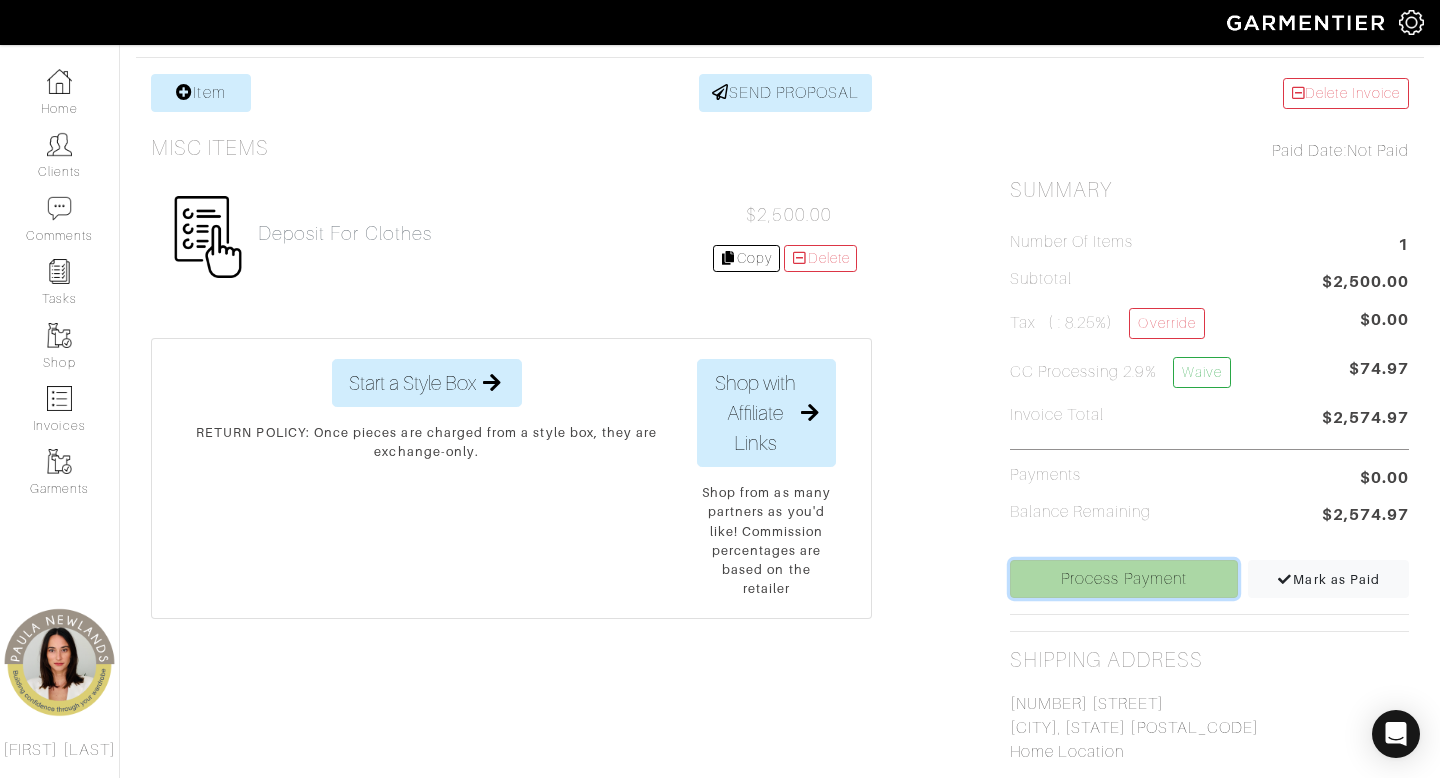 click on "Process Payment" at bounding box center [1124, 579] 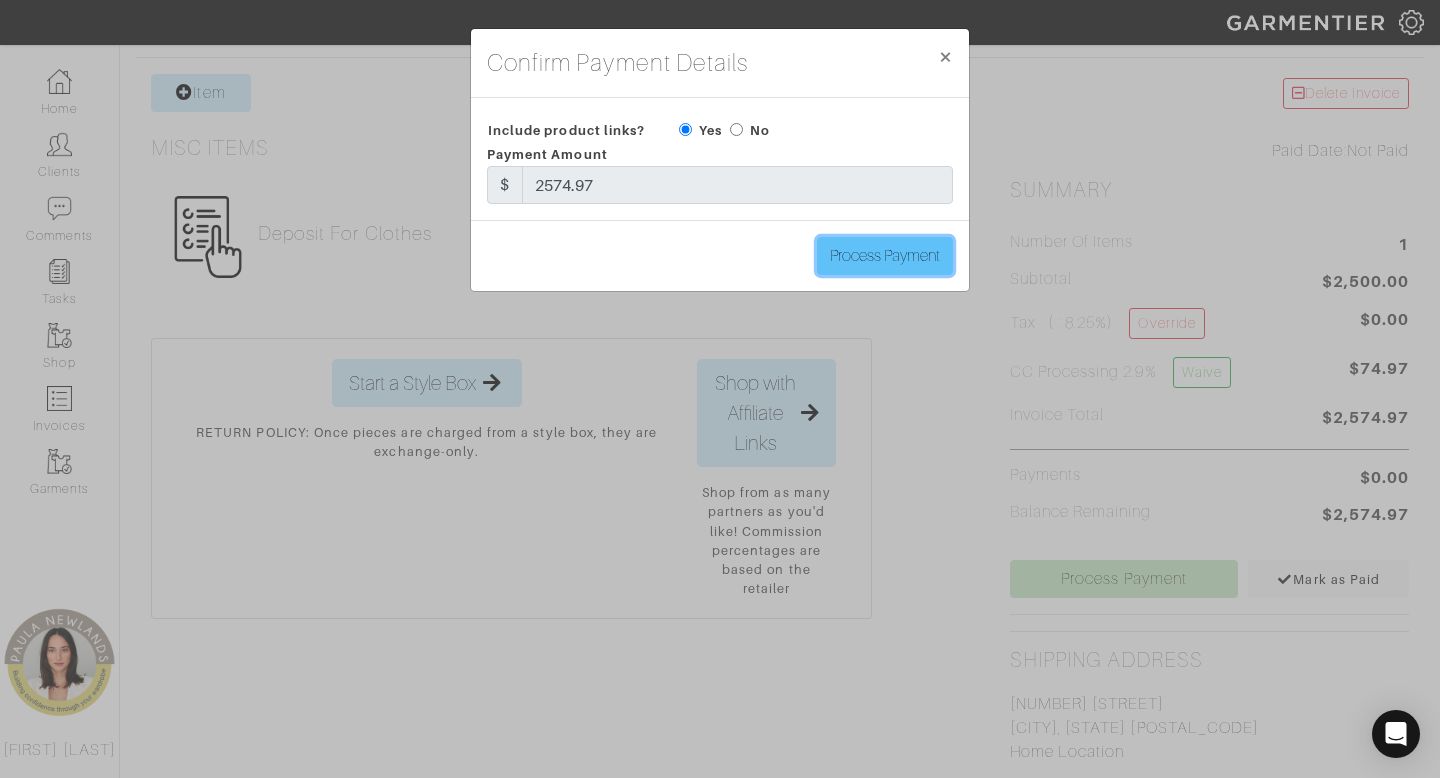 click on "Process Payment" at bounding box center [885, 256] 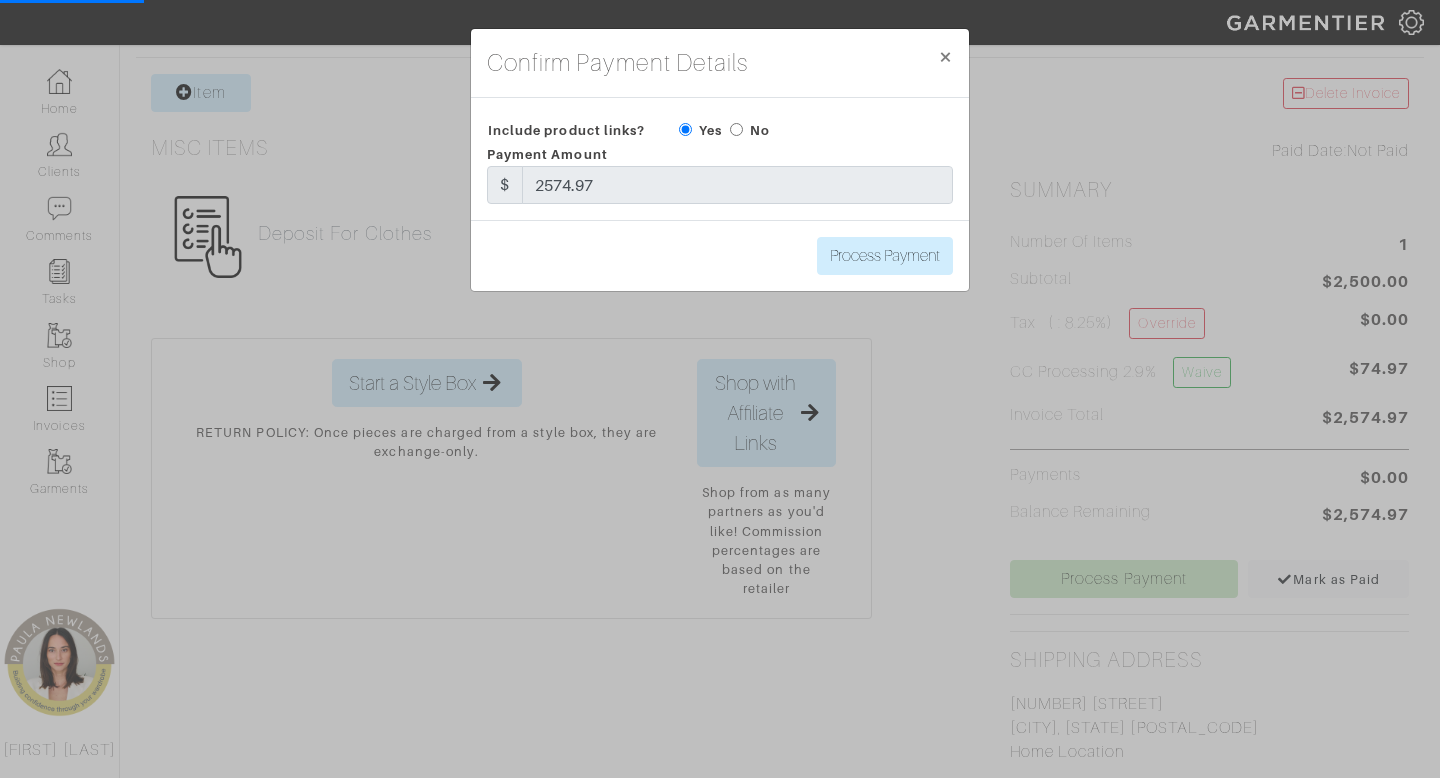 scroll, scrollTop: 0, scrollLeft: 0, axis: both 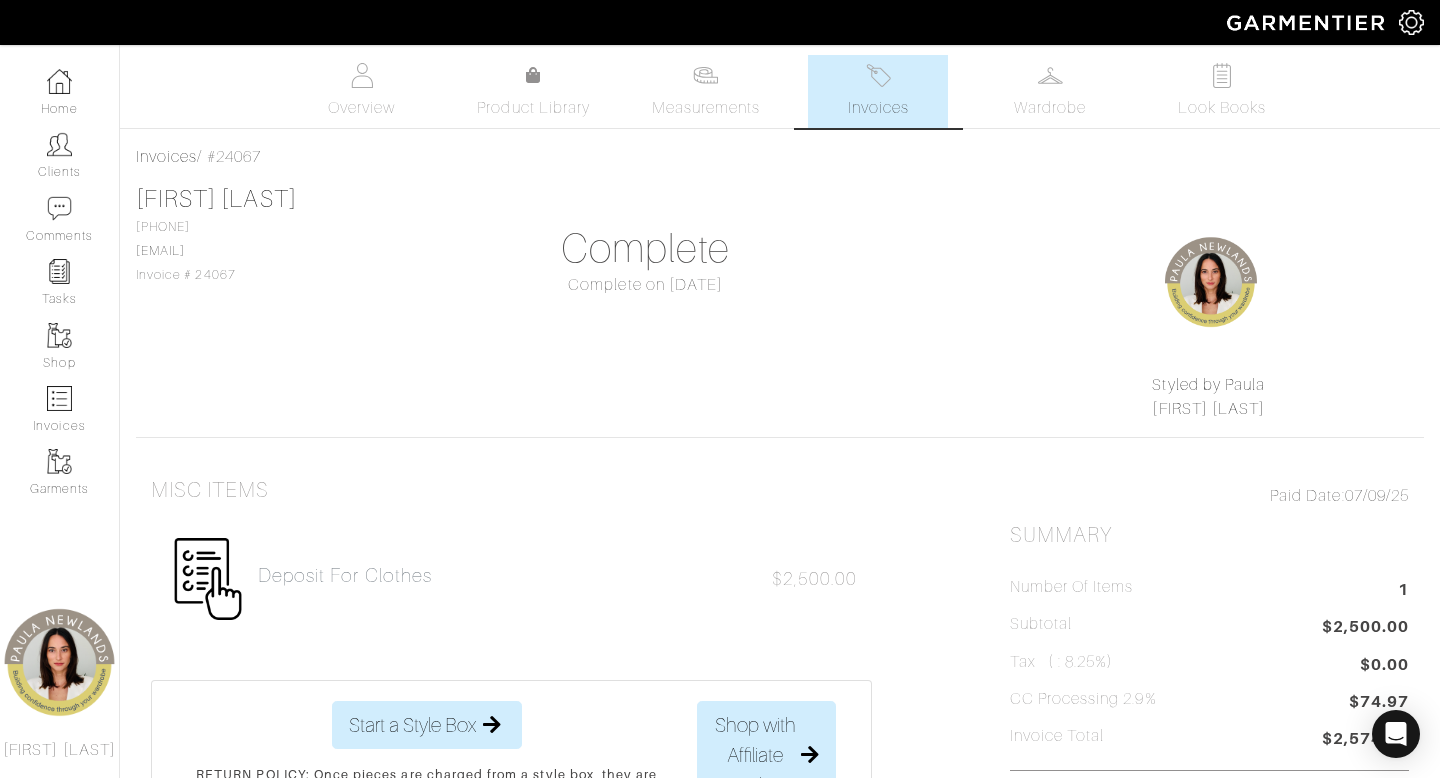 click on "Invoices" at bounding box center (878, 108) 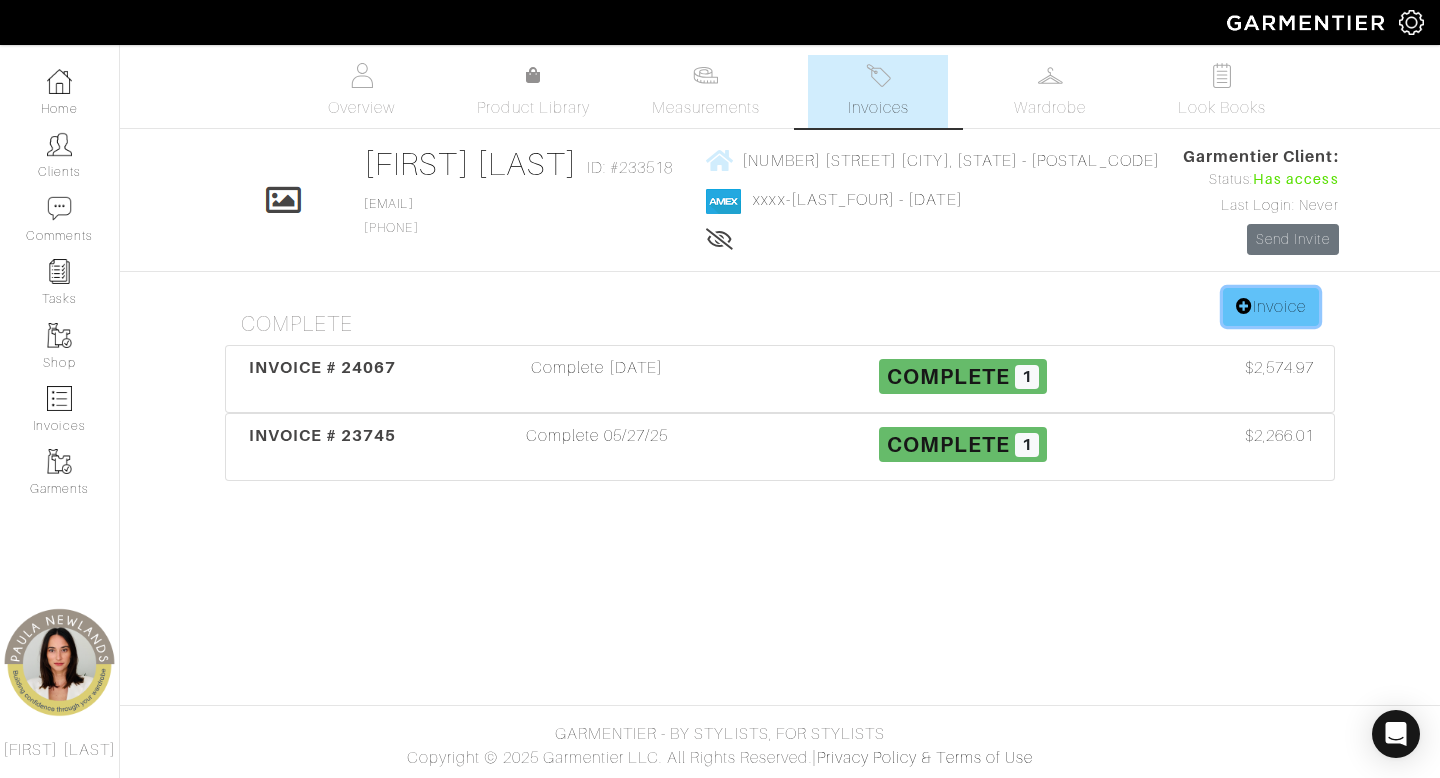 click on "Invoice" at bounding box center (1271, 307) 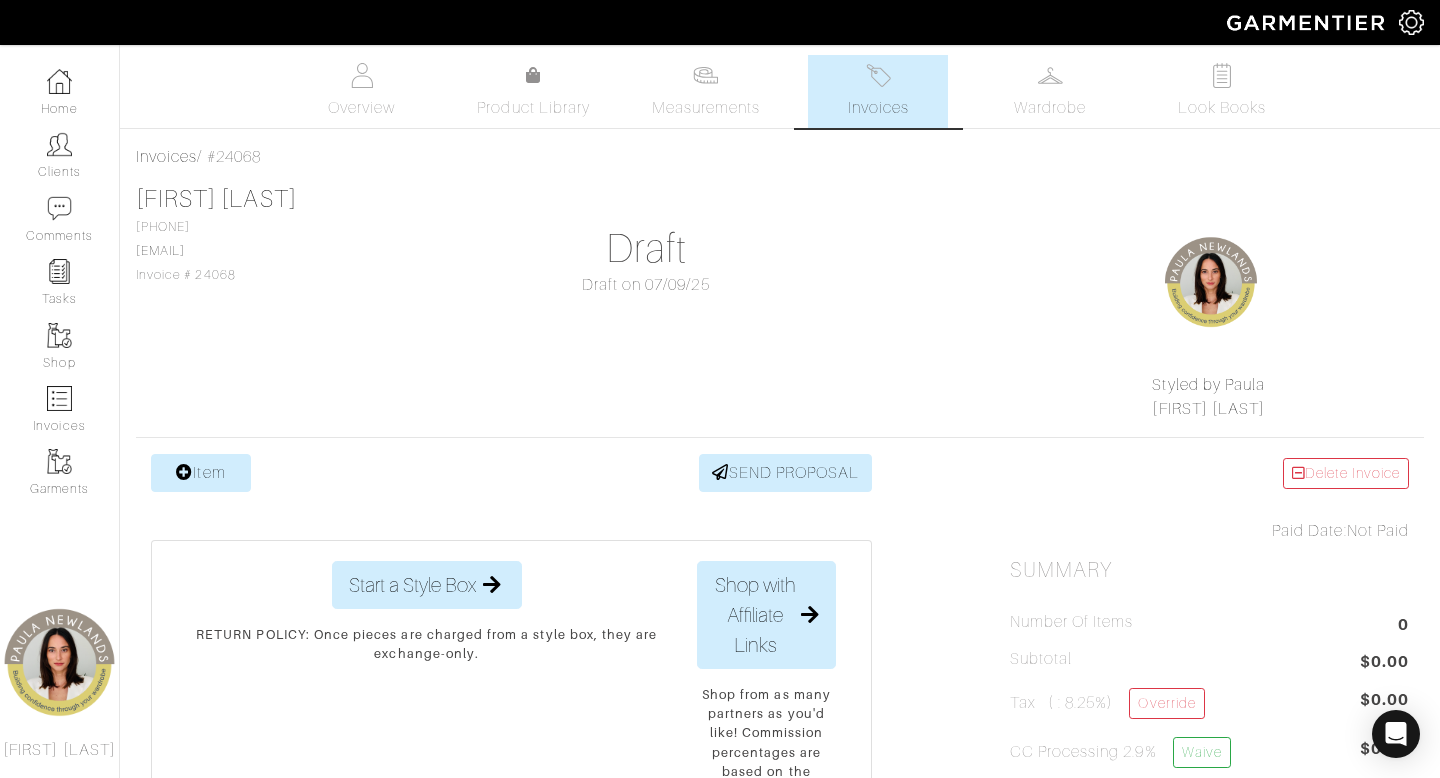 scroll, scrollTop: 0, scrollLeft: 0, axis: both 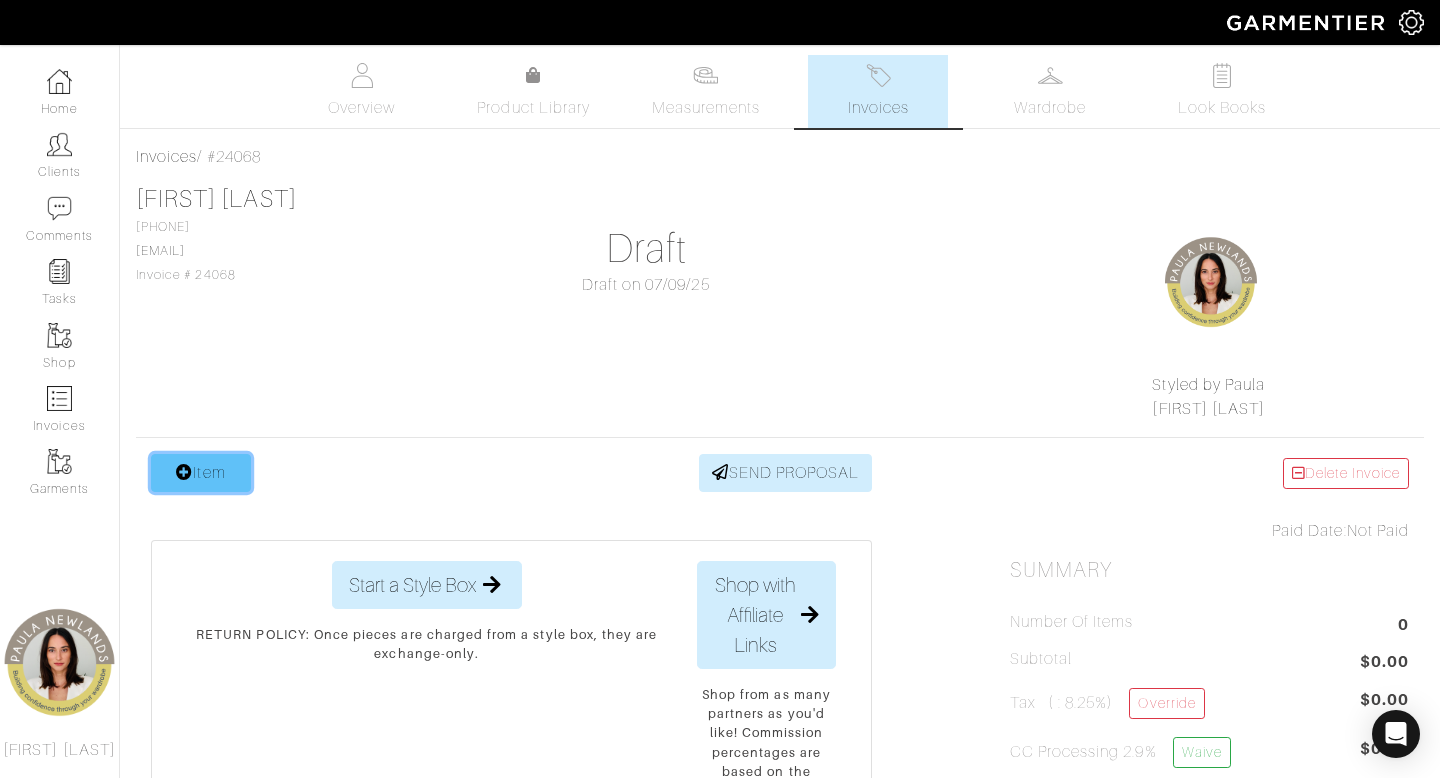 click on "Item" at bounding box center [201, 473] 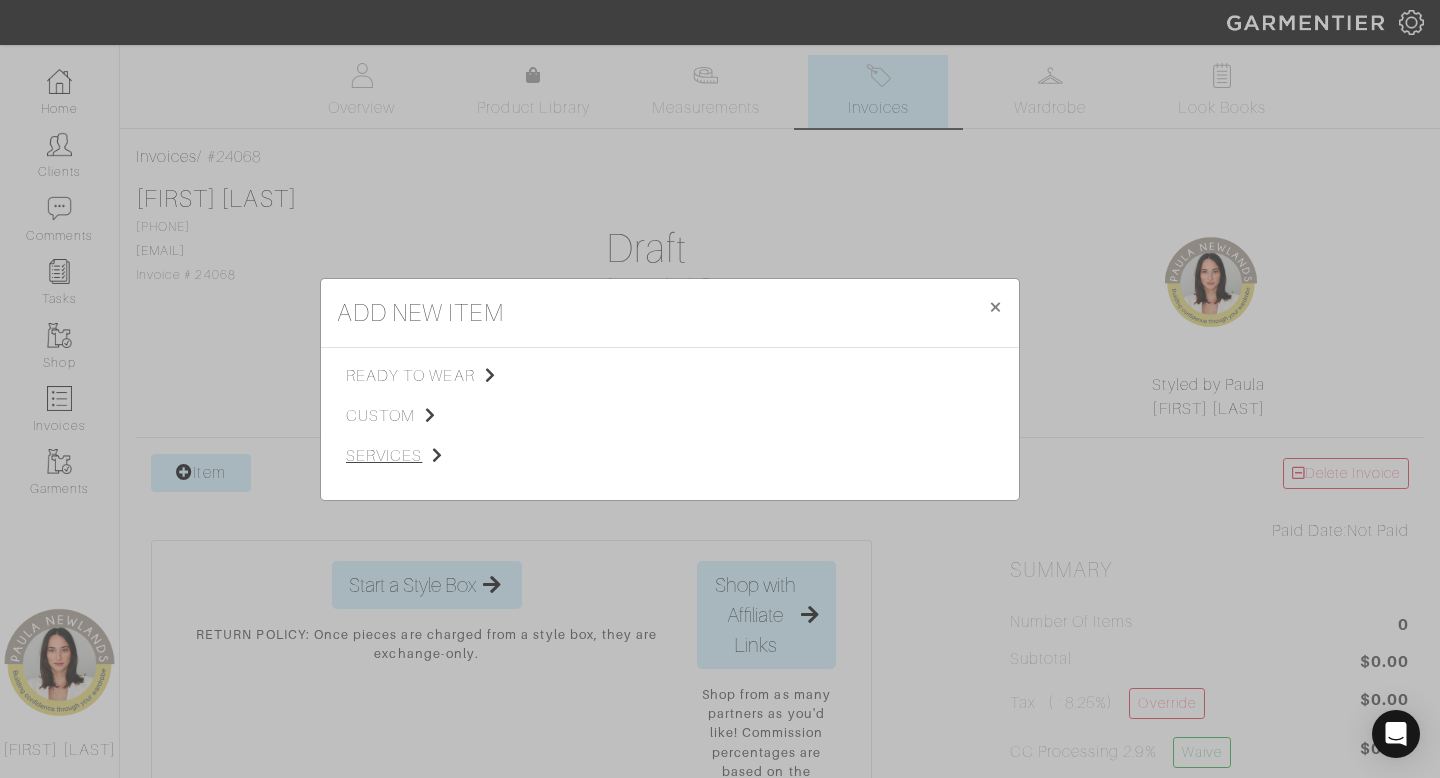 click on "services" at bounding box center (446, 456) 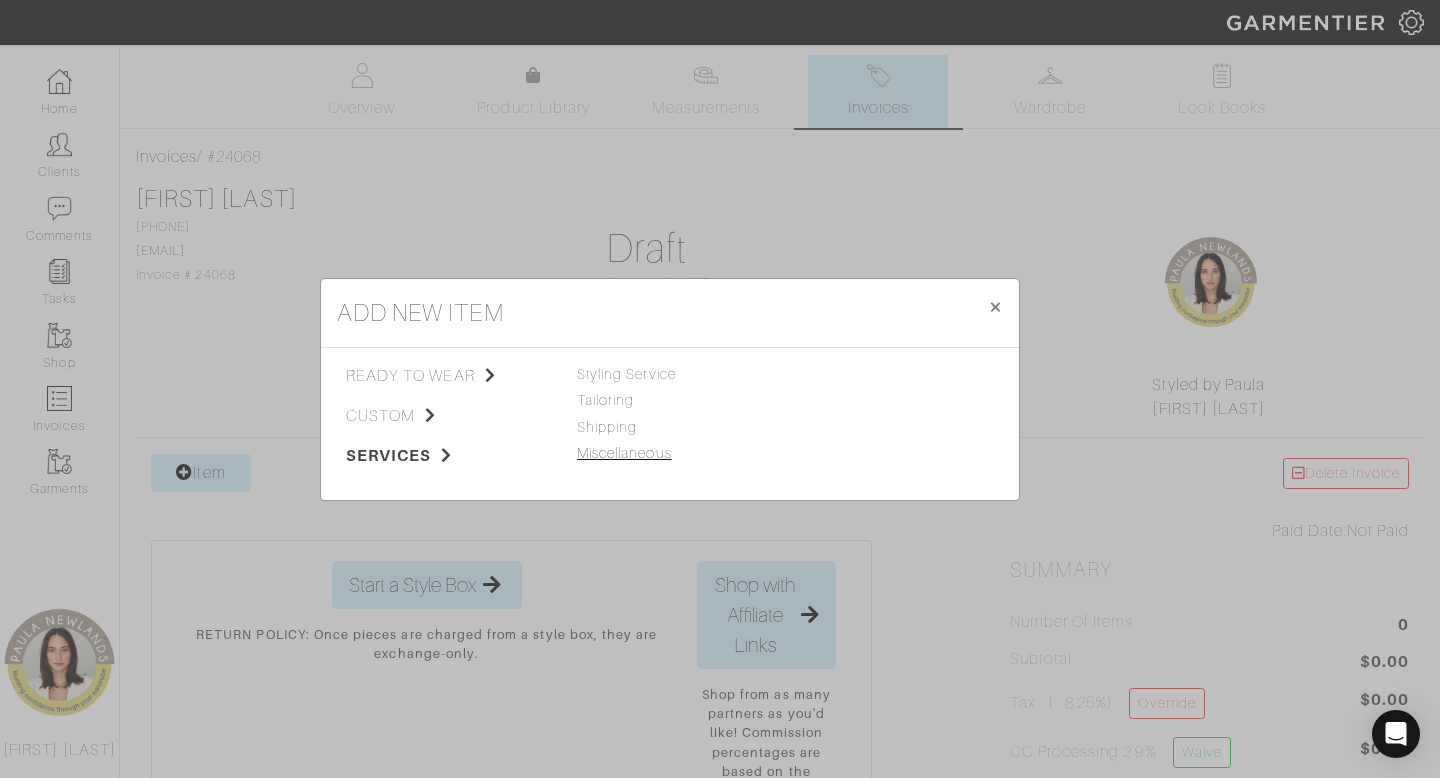 click on "Miscellaneous" at bounding box center [624, 453] 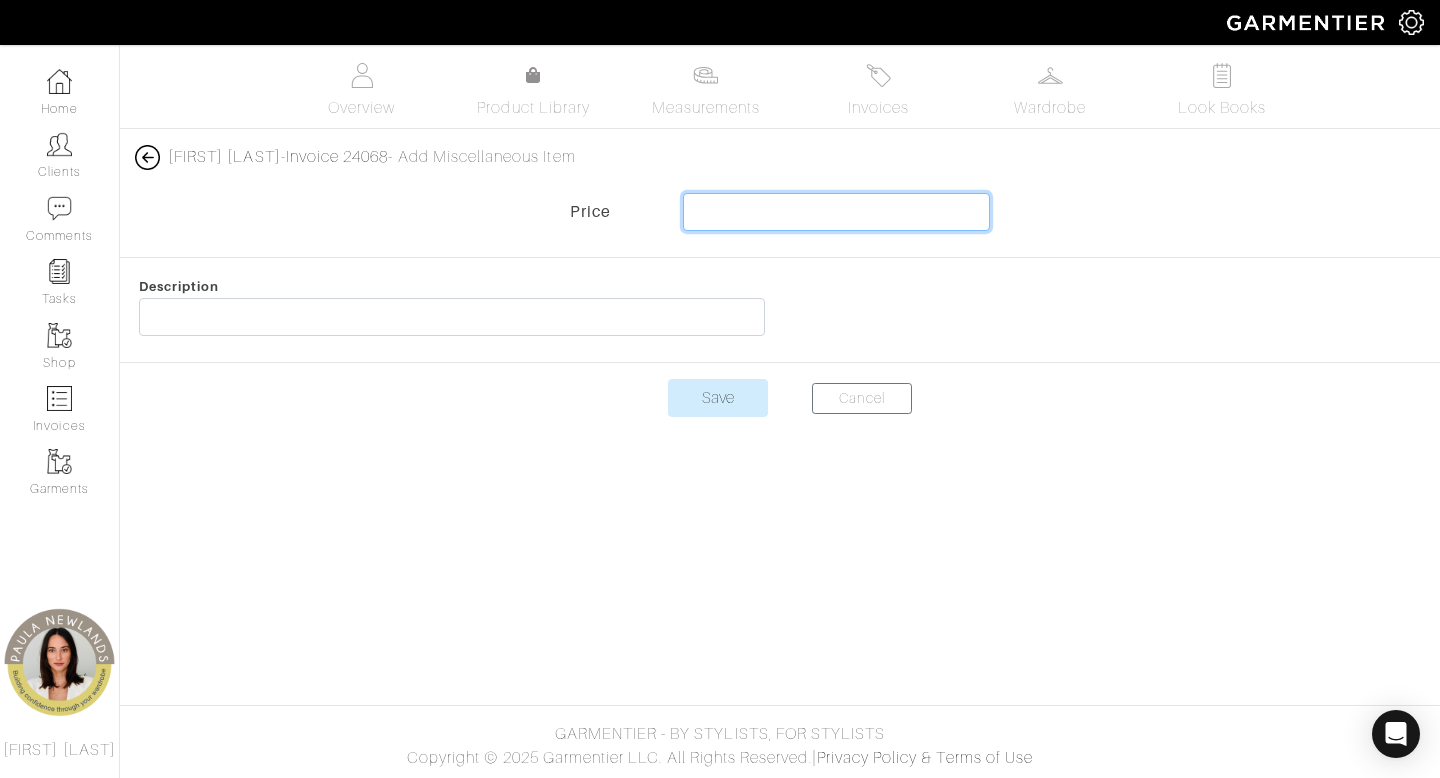 click at bounding box center (837, 212) 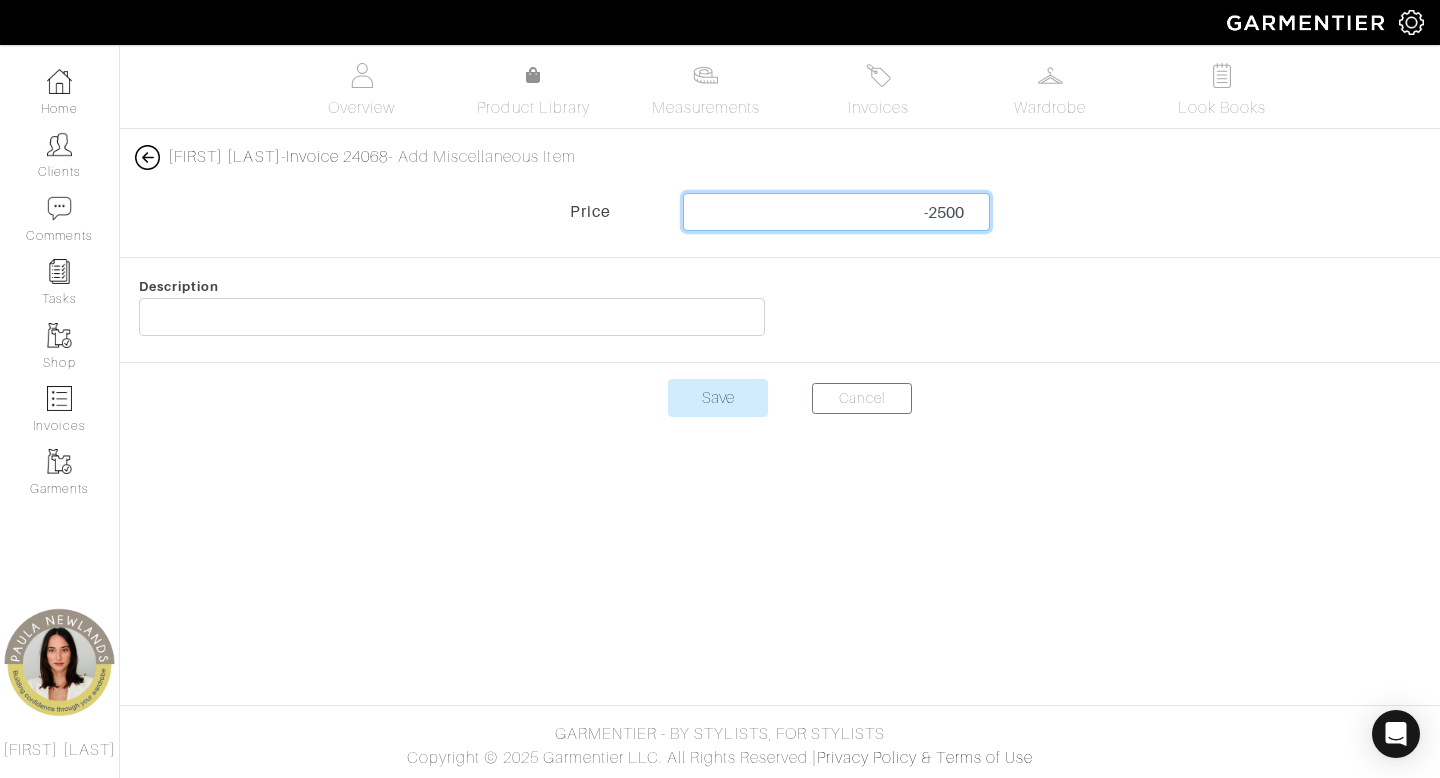 type on "-2500" 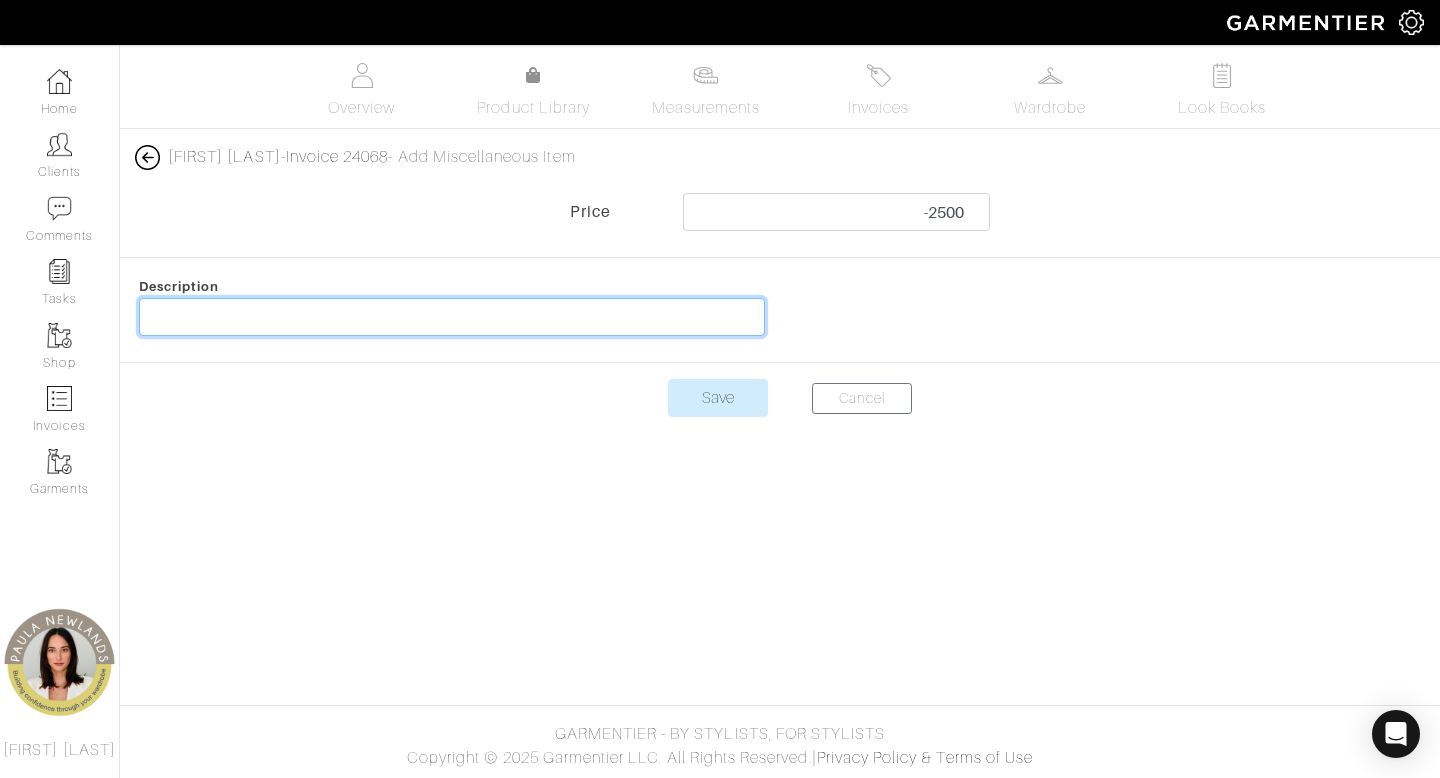 click at bounding box center [452, 317] 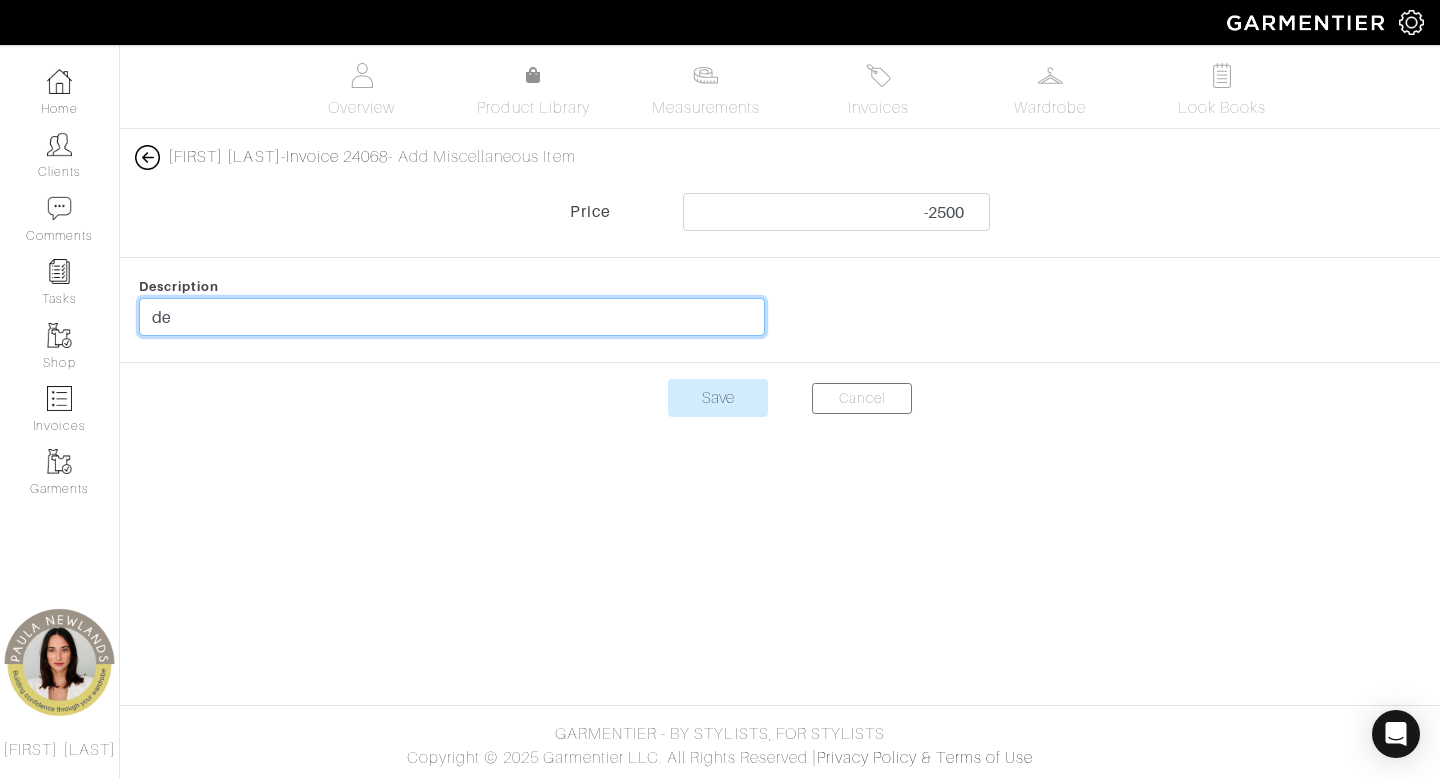type on "Deposit for clothes" 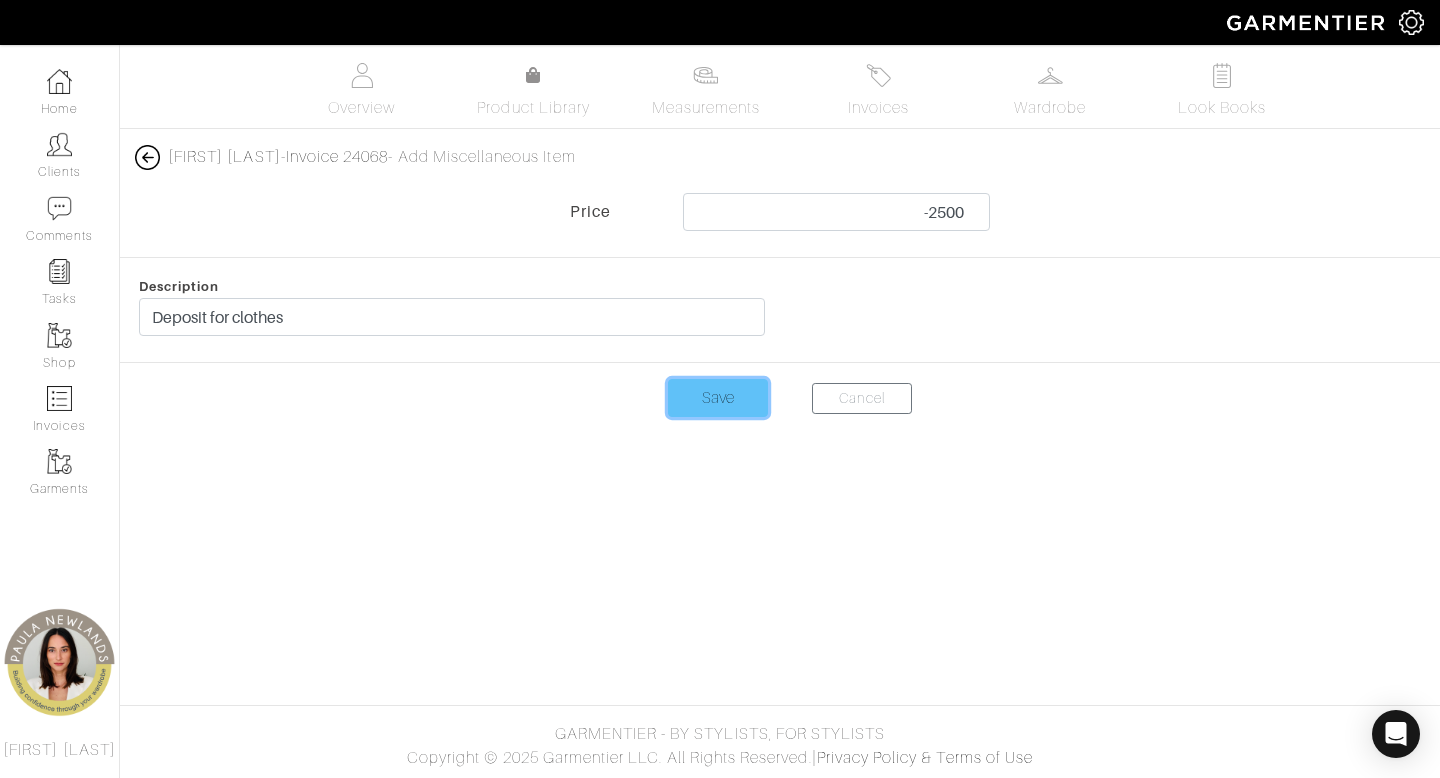 click on "Save" at bounding box center [718, 398] 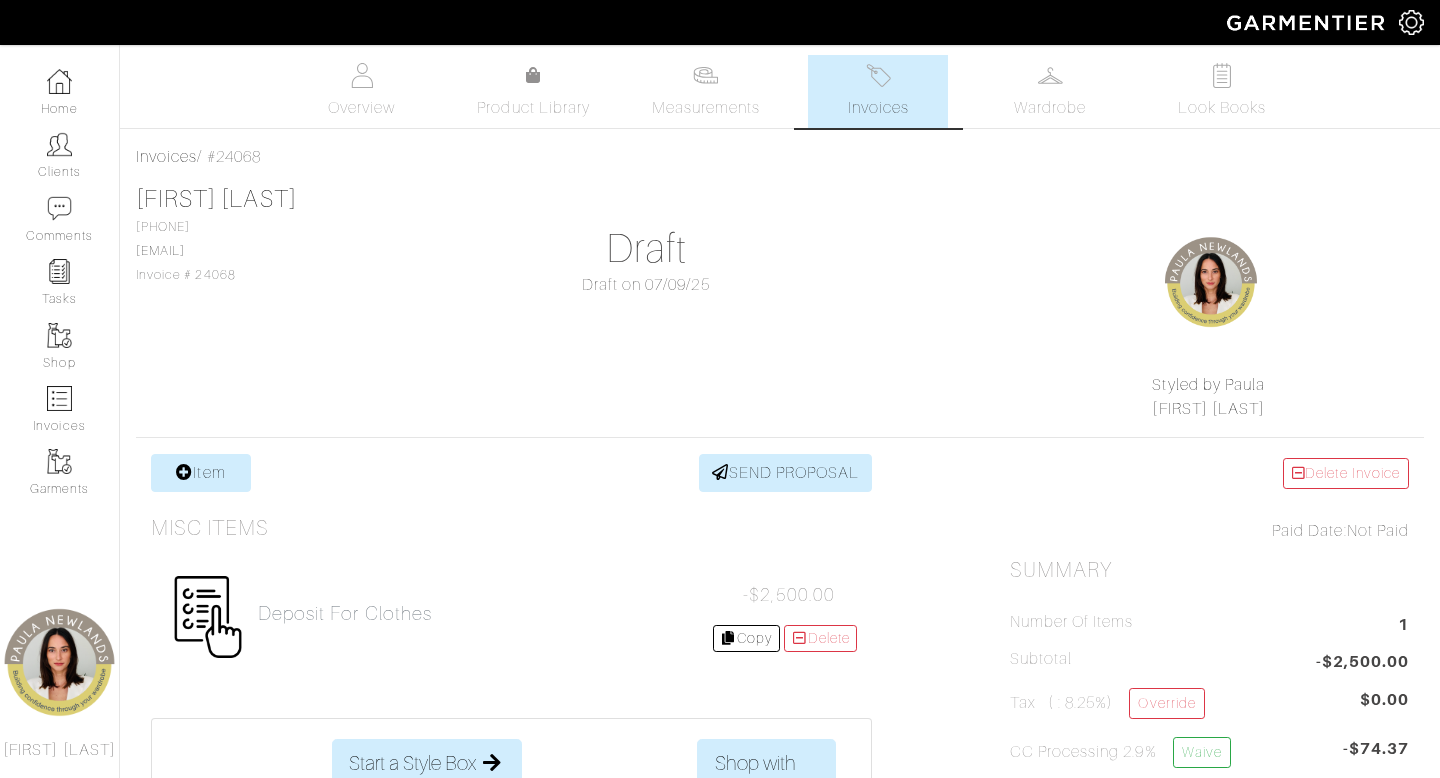 scroll, scrollTop: 0, scrollLeft: 0, axis: both 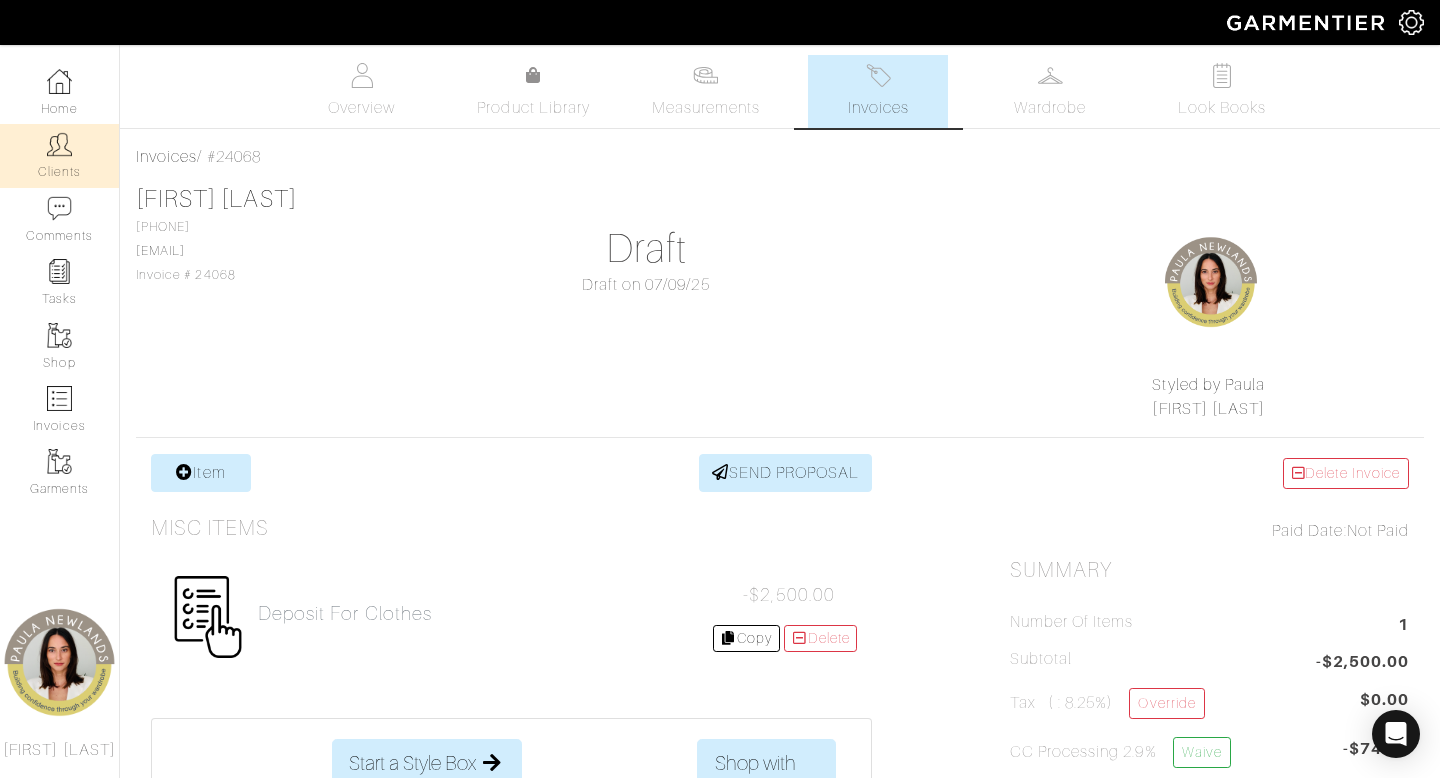 click on "Clients" at bounding box center (59, 155) 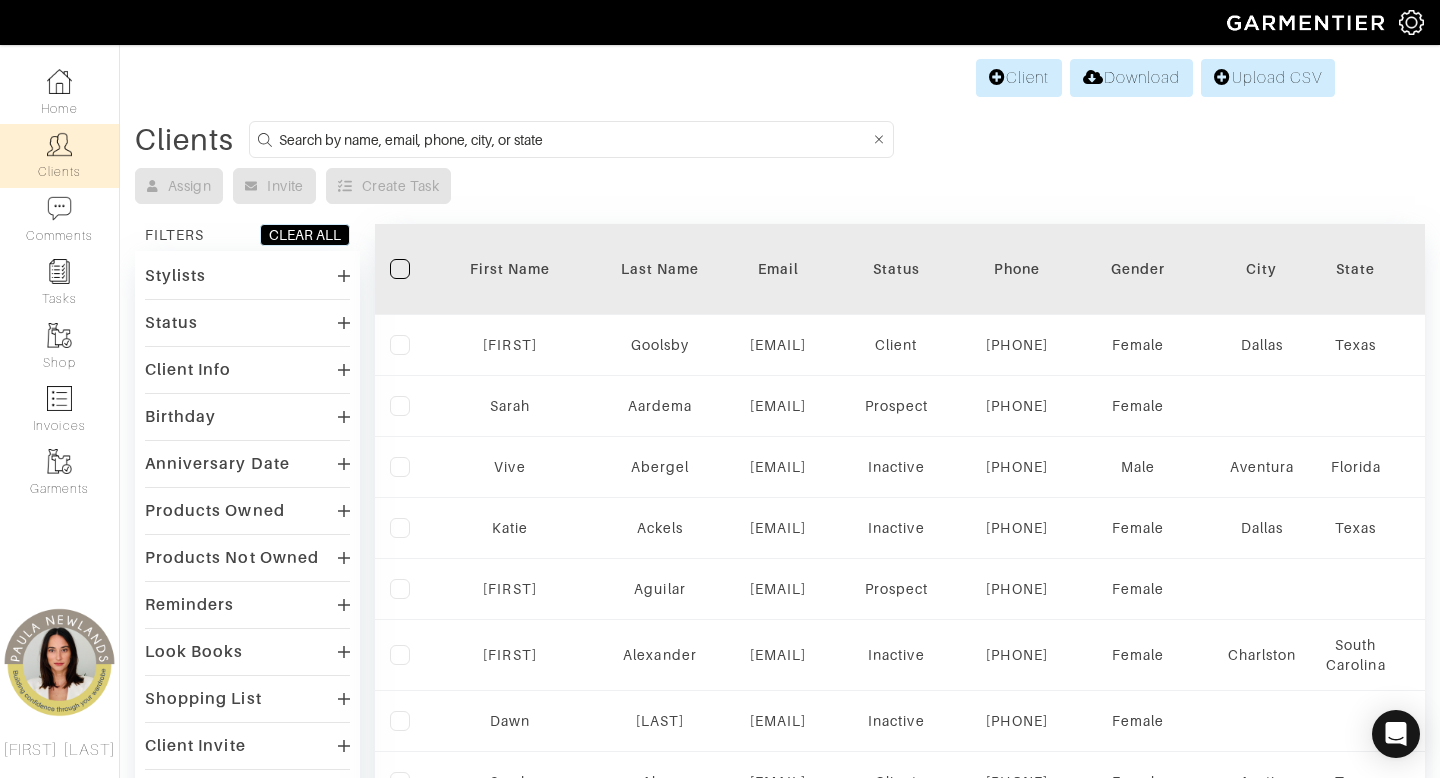 click at bounding box center (574, 139) 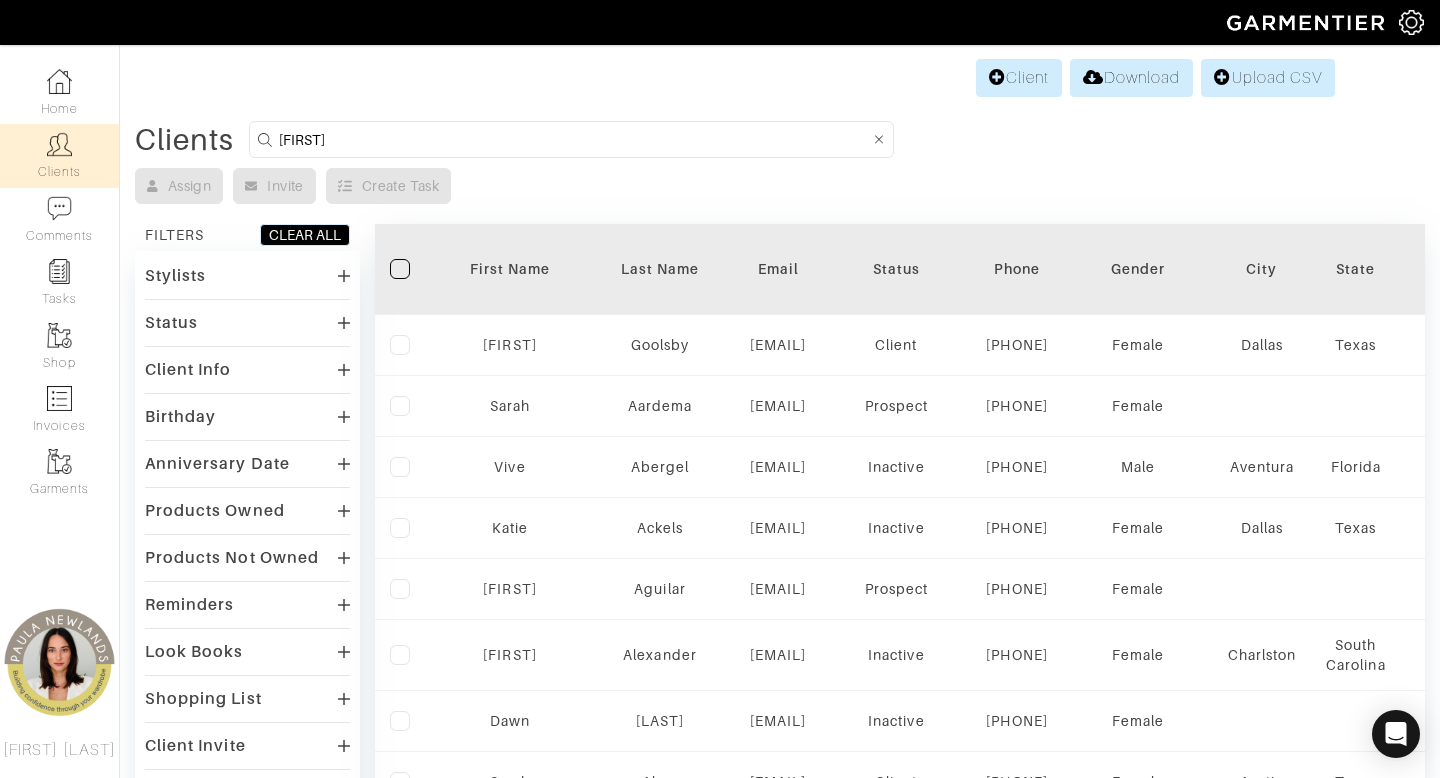 type on "stephen" 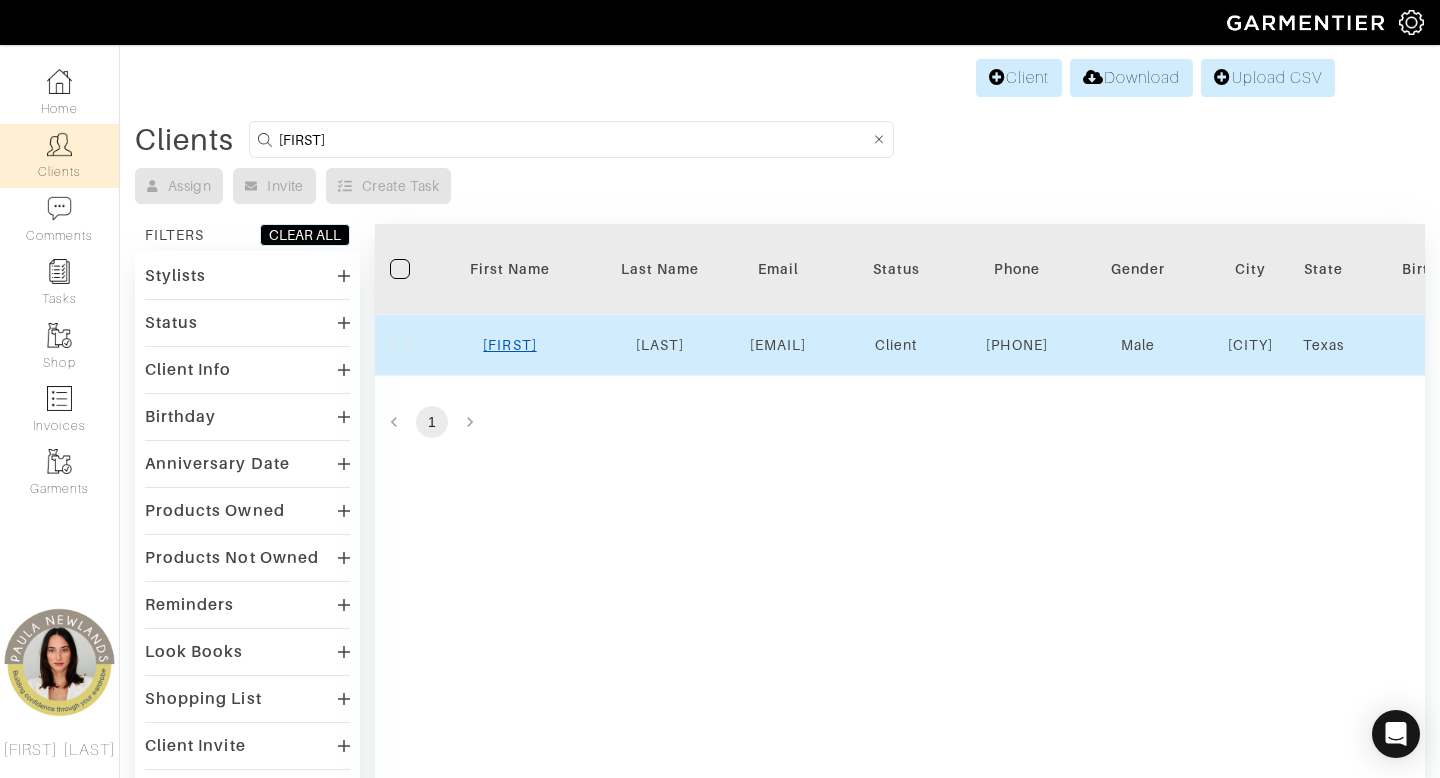 click on "Stephen" at bounding box center [509, 345] 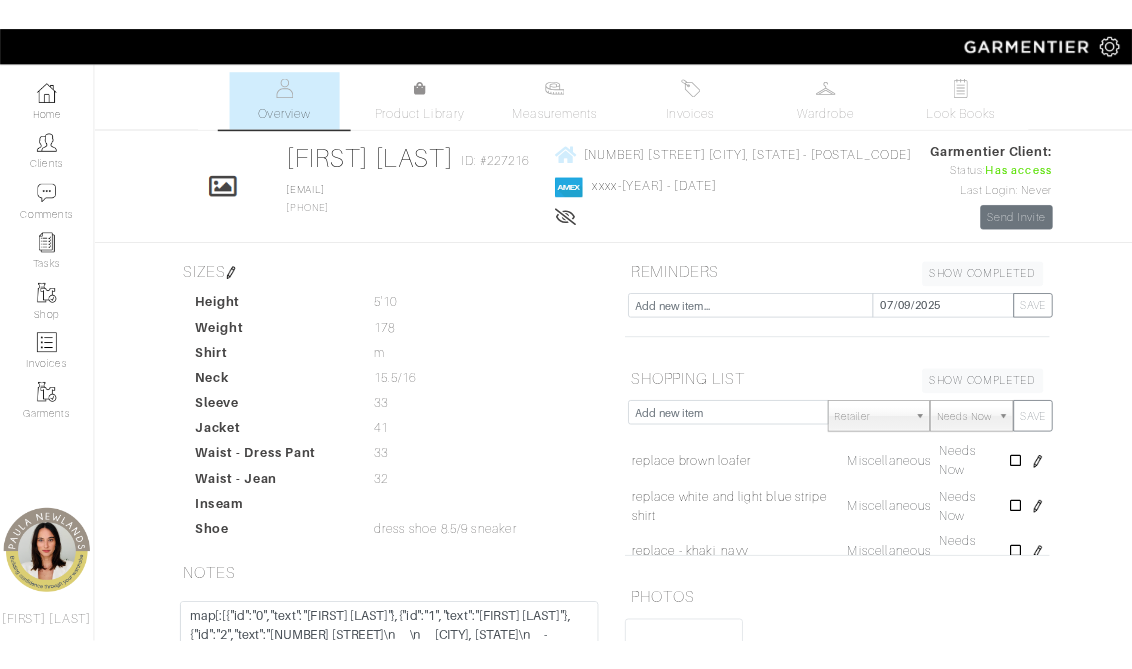 scroll, scrollTop: 0, scrollLeft: 0, axis: both 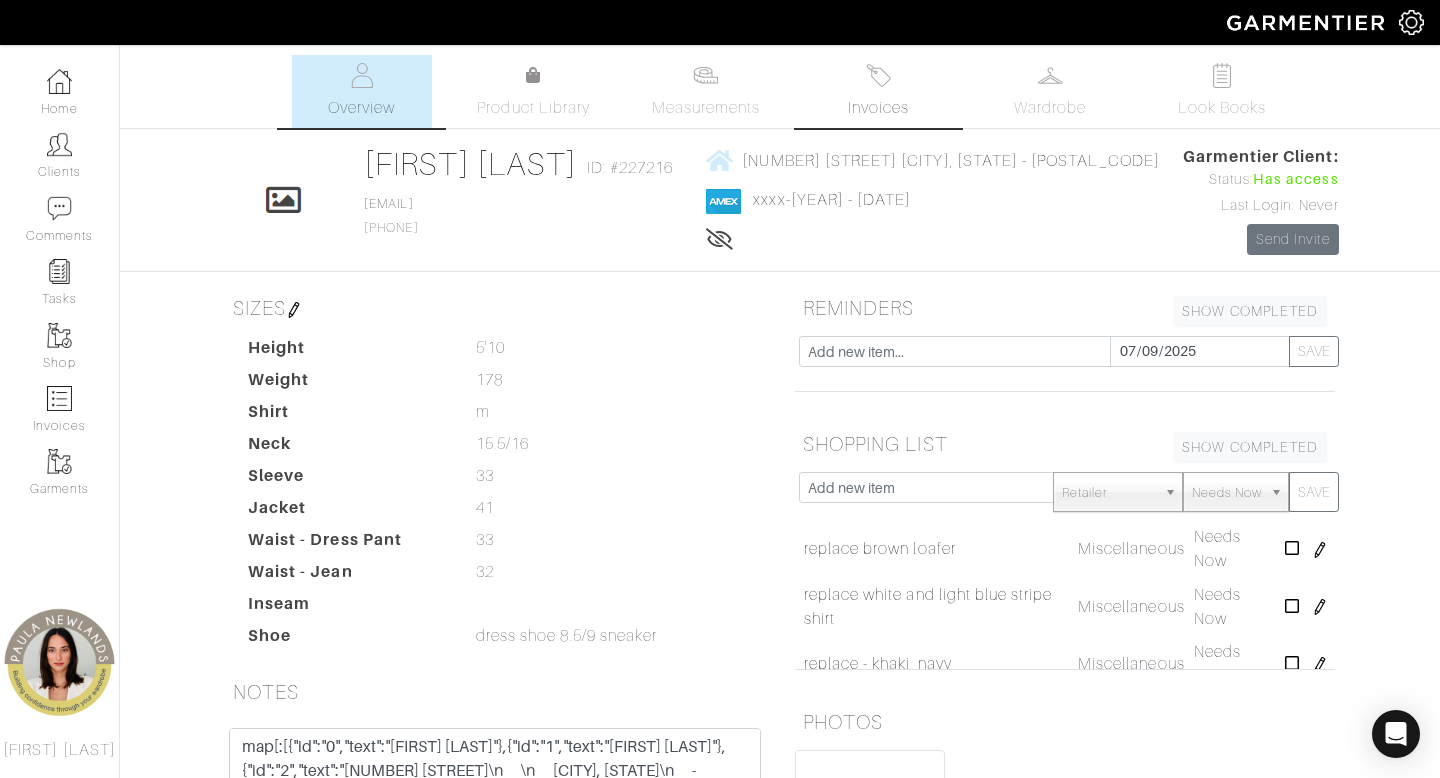 click on "Invoices" at bounding box center [878, 91] 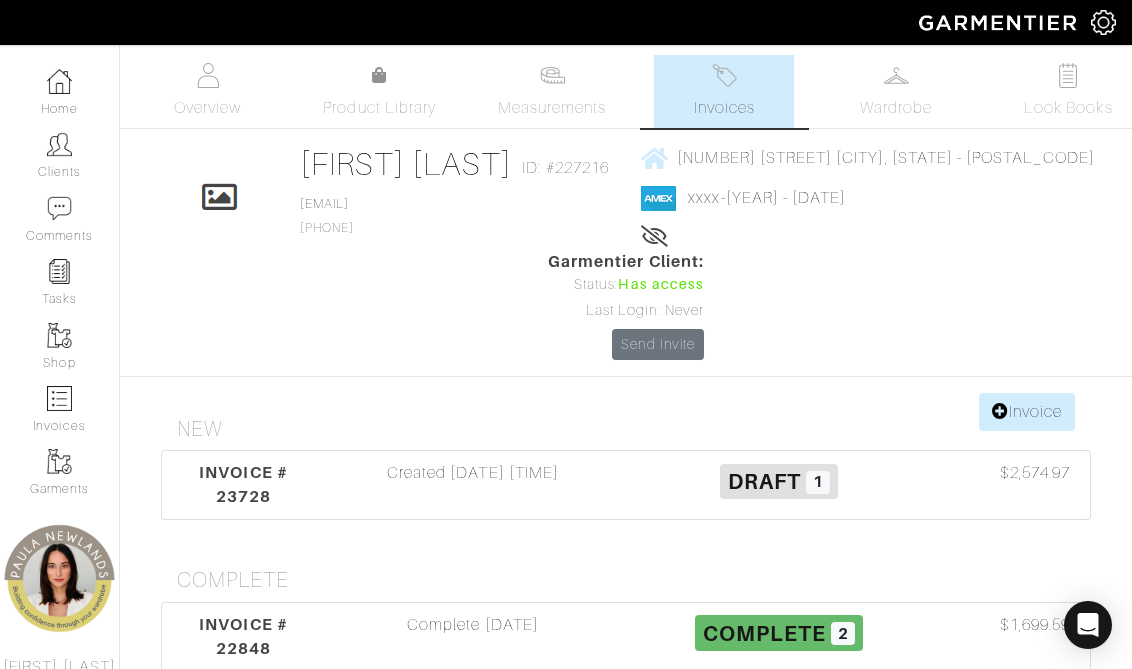 drag, startPoint x: 431, startPoint y: 227, endPoint x: 312, endPoint y: 227, distance: 119 